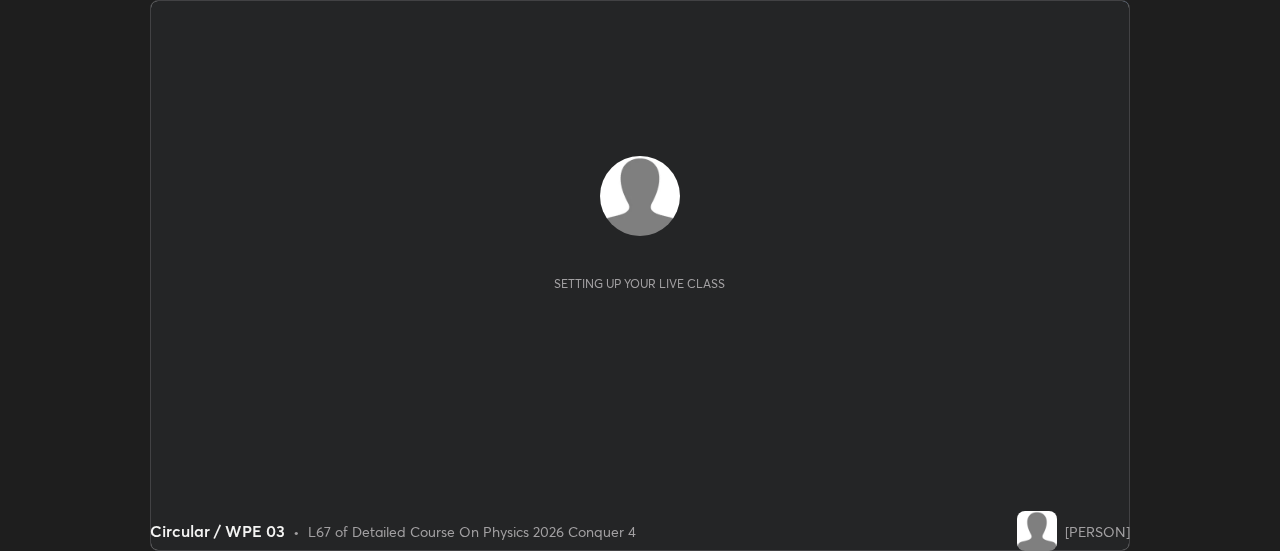 scroll, scrollTop: 0, scrollLeft: 0, axis: both 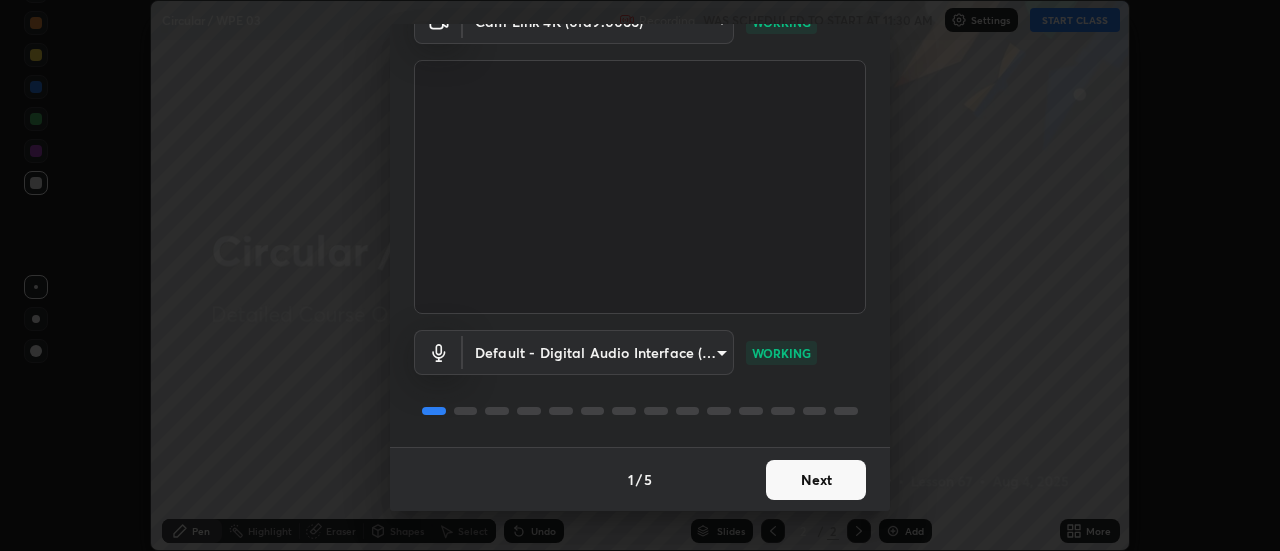 click on "Next" at bounding box center (816, 480) 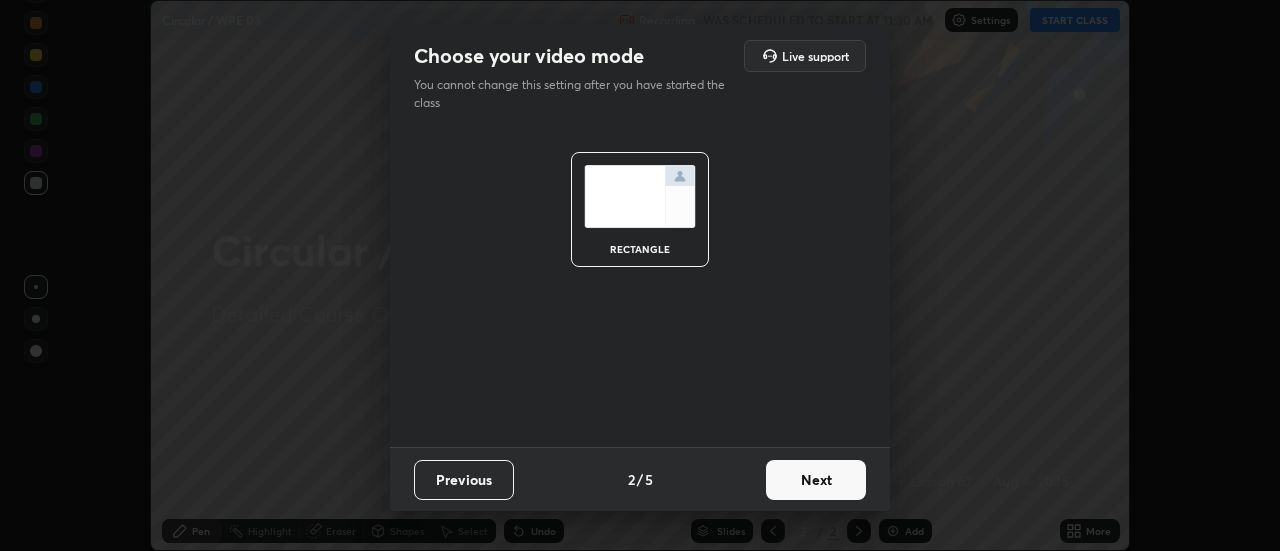 scroll, scrollTop: 0, scrollLeft: 0, axis: both 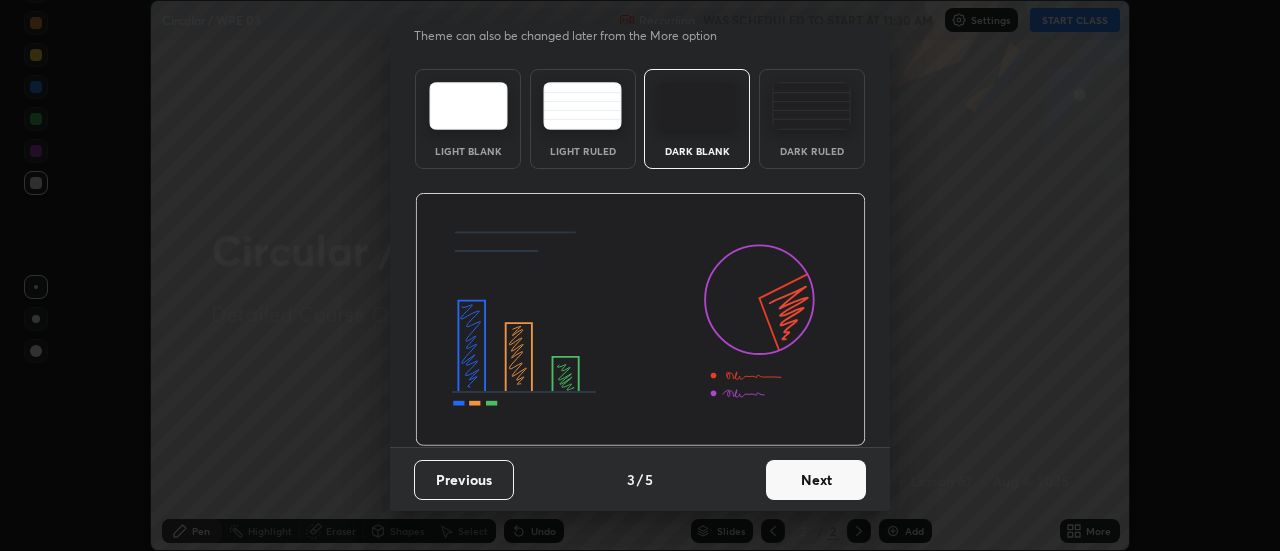click on "Next" at bounding box center [816, 480] 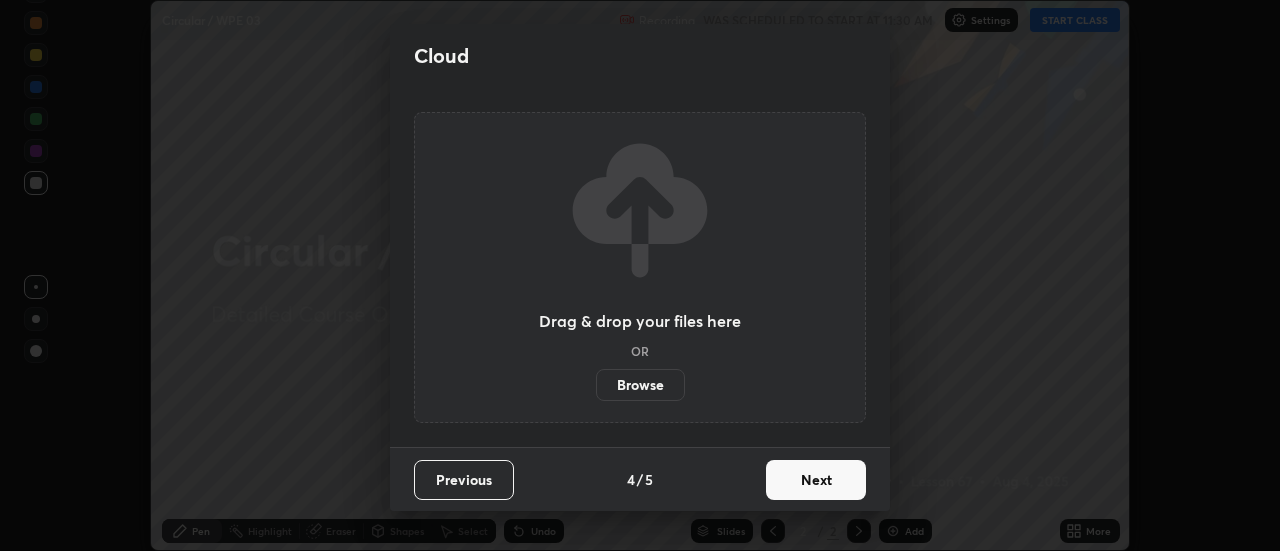 scroll, scrollTop: 0, scrollLeft: 0, axis: both 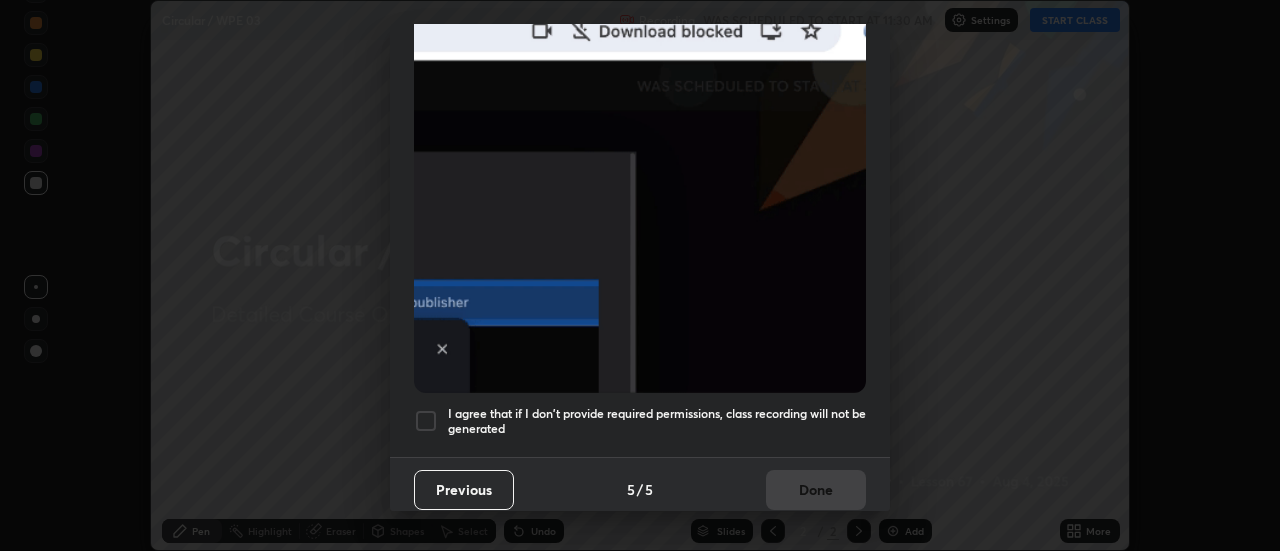 click at bounding box center [426, 421] 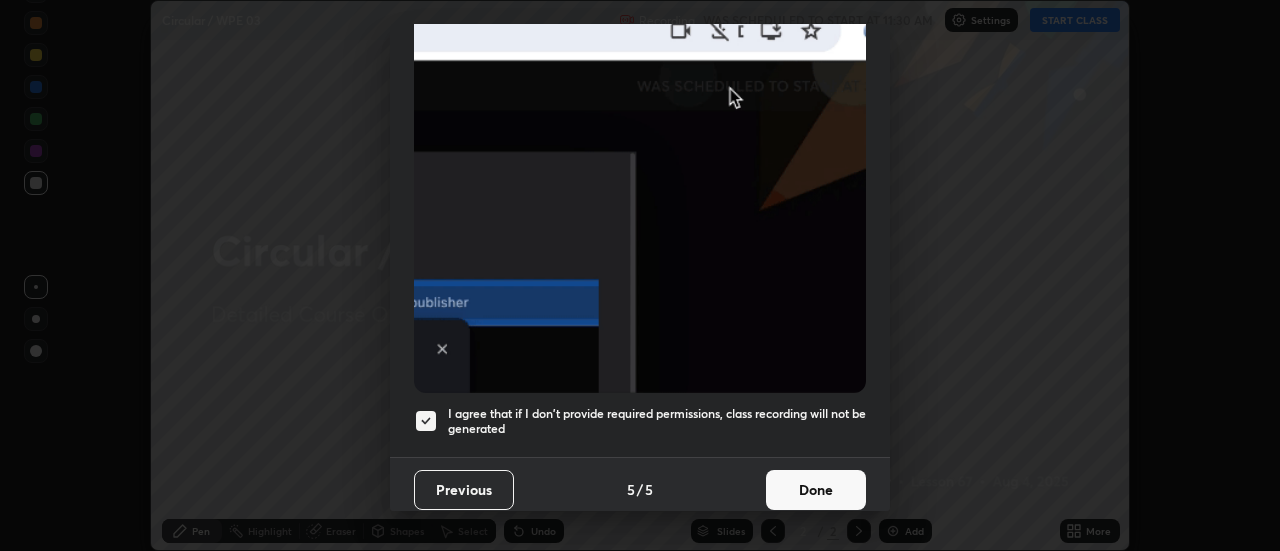 click on "Done" at bounding box center (816, 490) 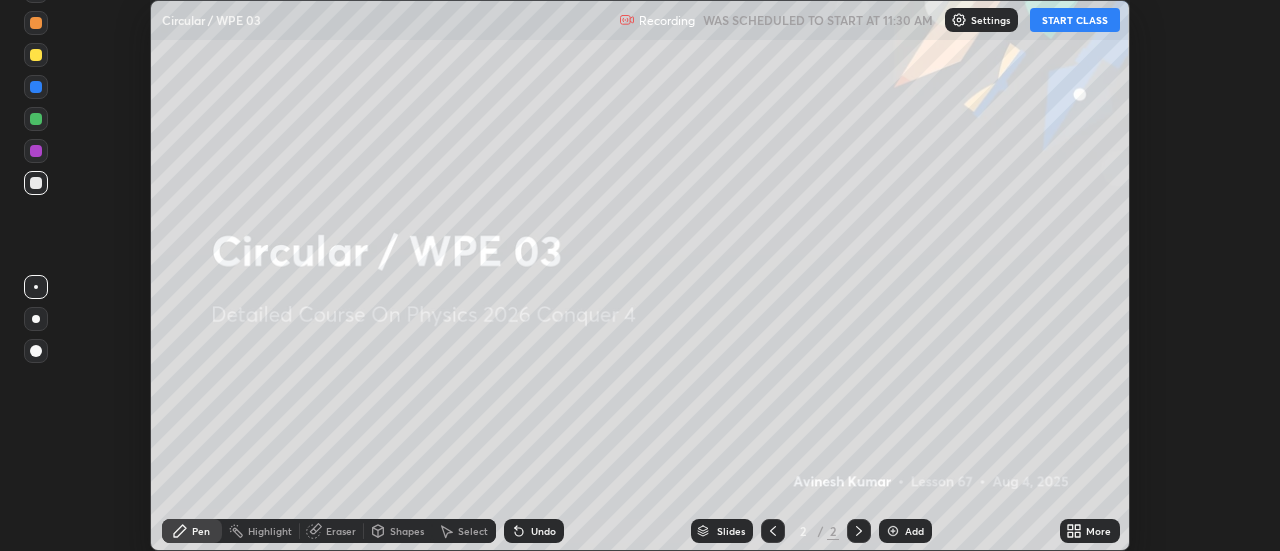 click 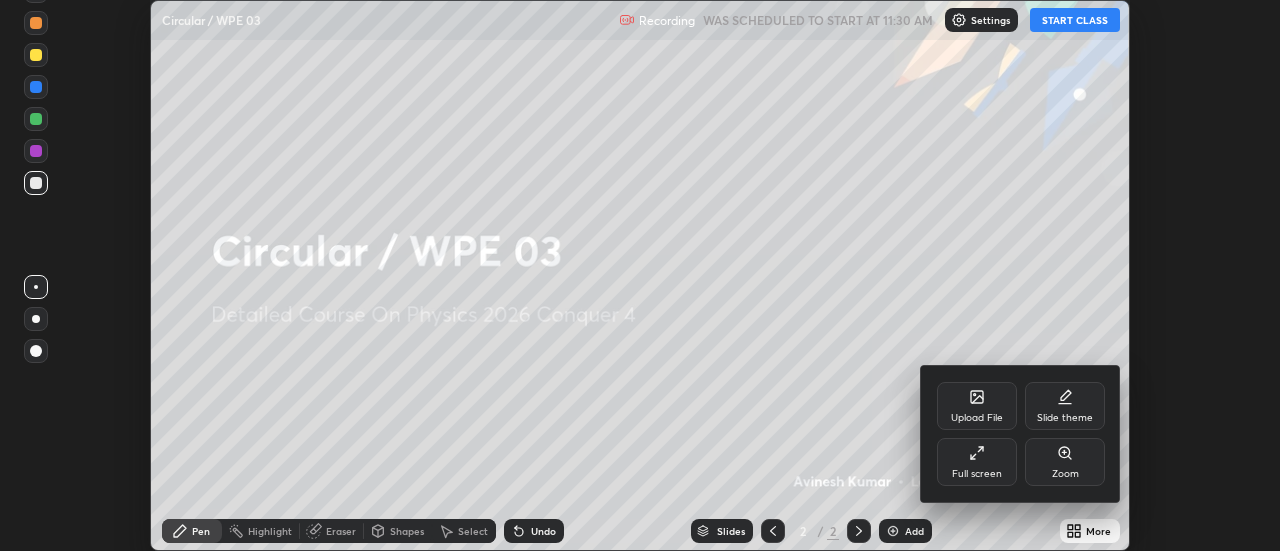 click 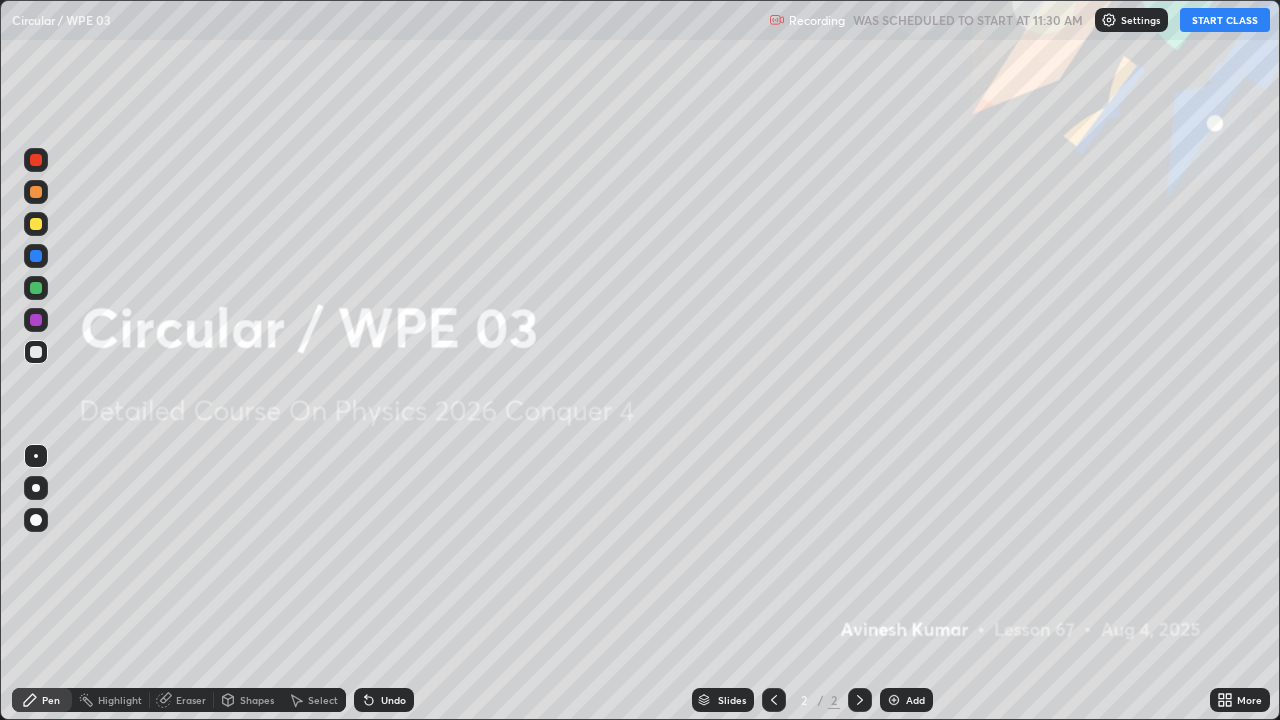 scroll, scrollTop: 99280, scrollLeft: 98720, axis: both 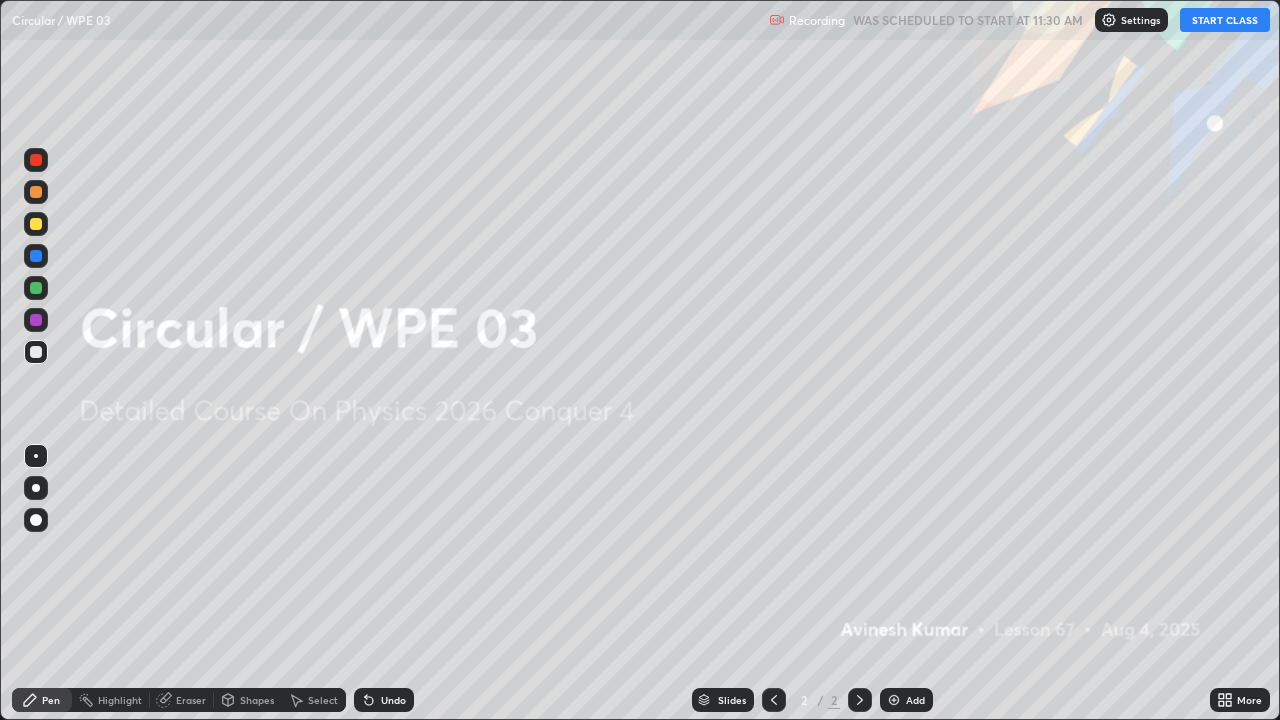 click at bounding box center [894, 700] 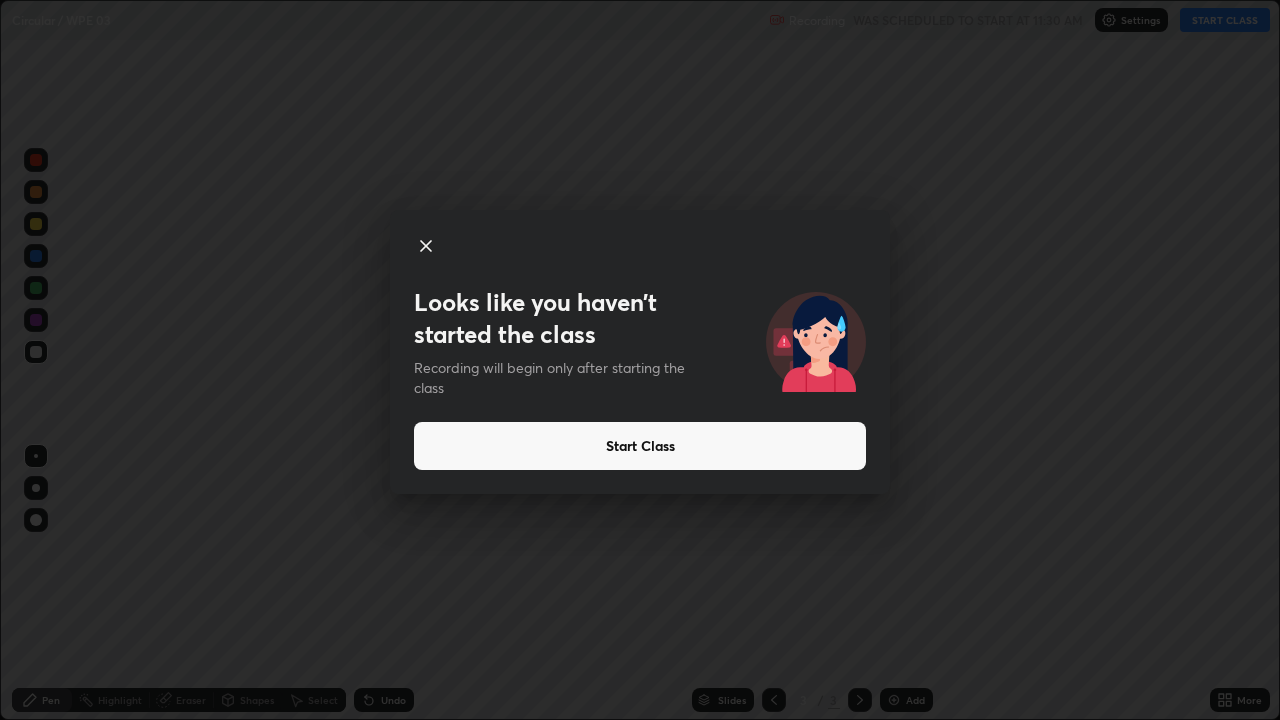 click on "Start Class" at bounding box center (640, 446) 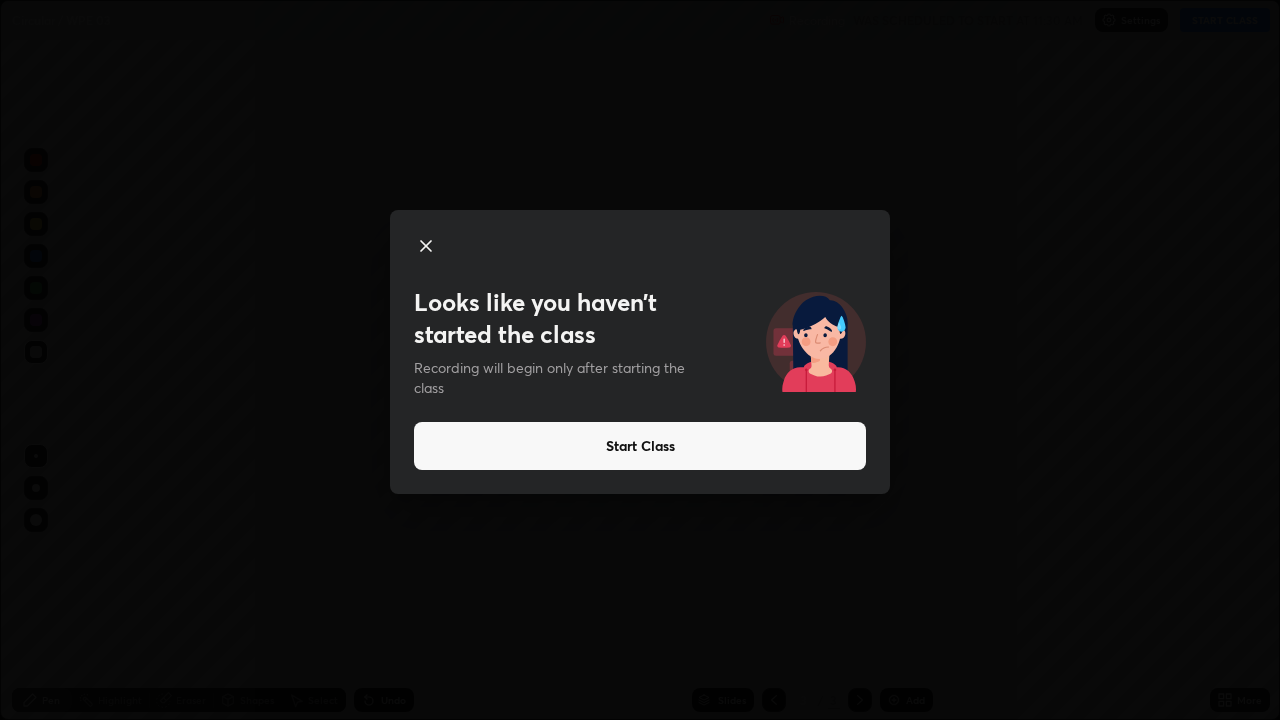 click on "Start Class" at bounding box center (640, 446) 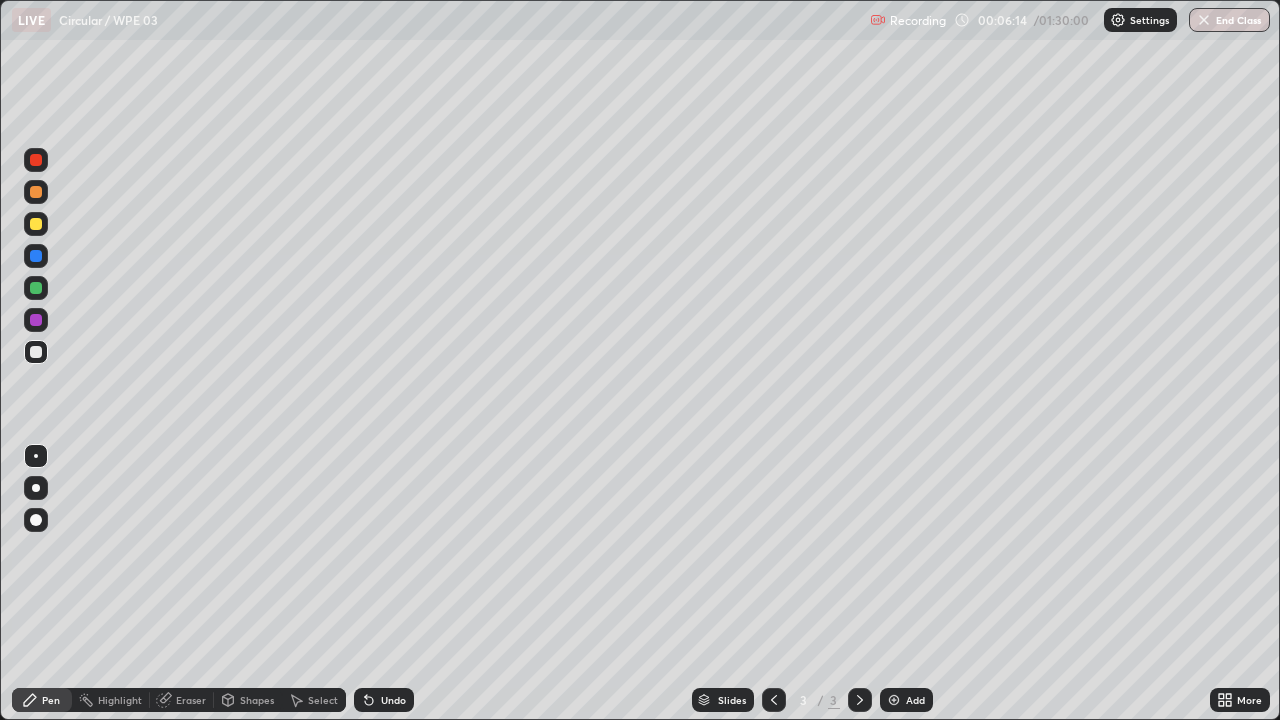 click at bounding box center [894, 700] 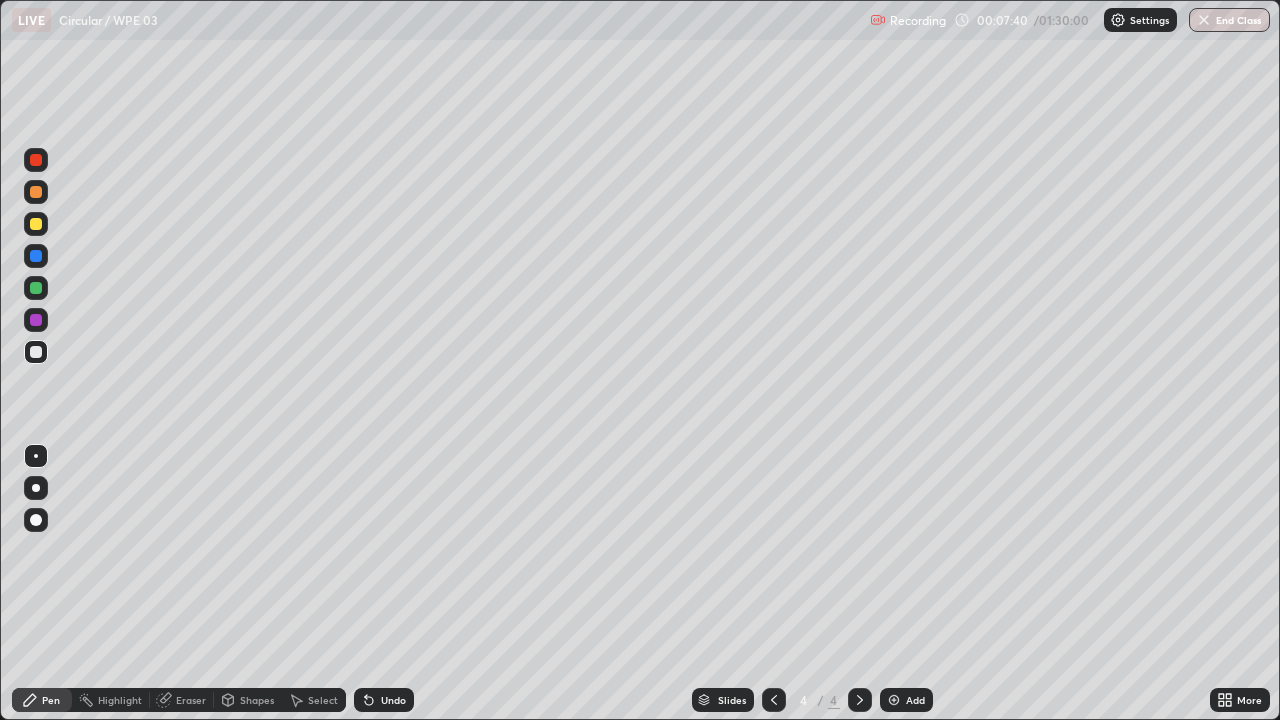 click at bounding box center [36, 320] 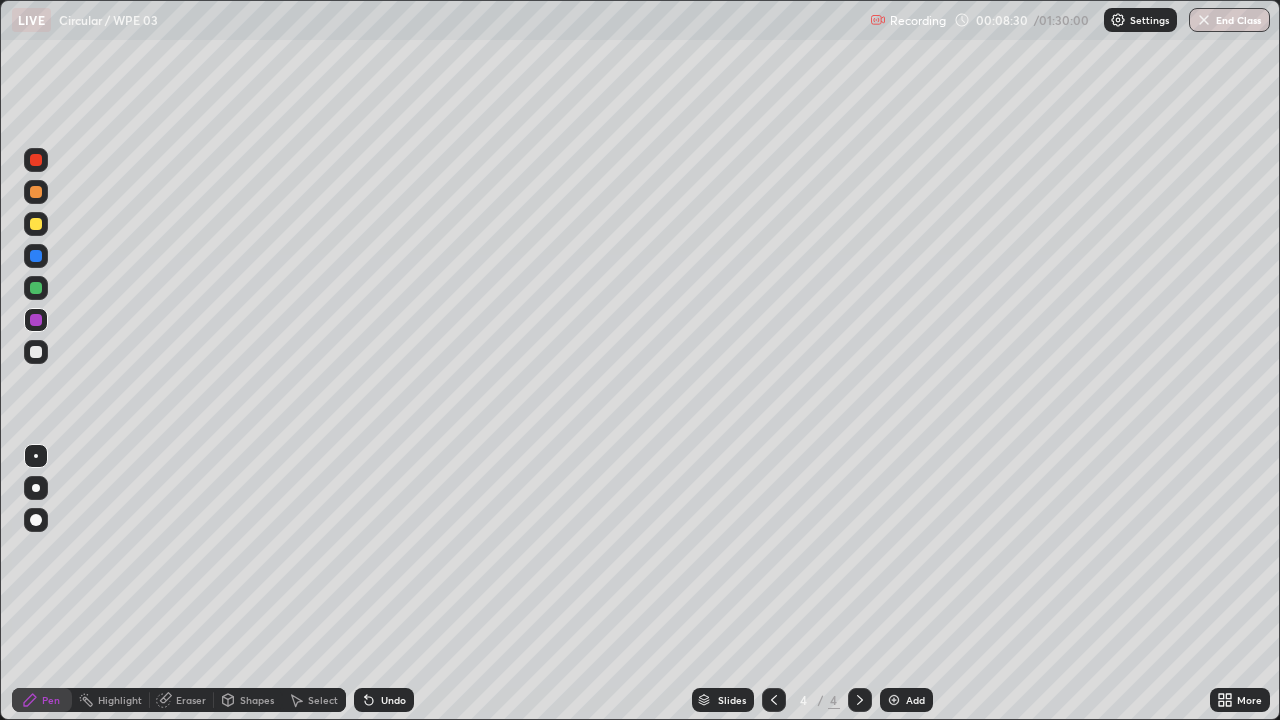 click at bounding box center [894, 700] 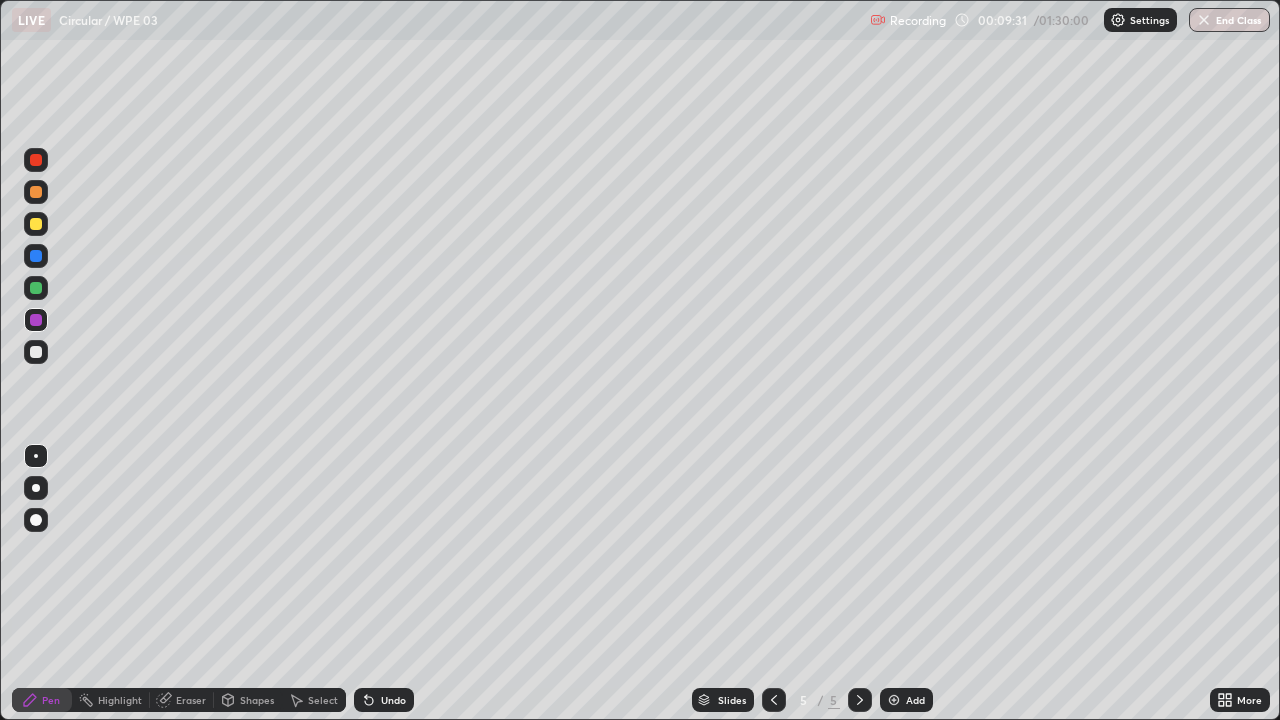 click at bounding box center (36, 224) 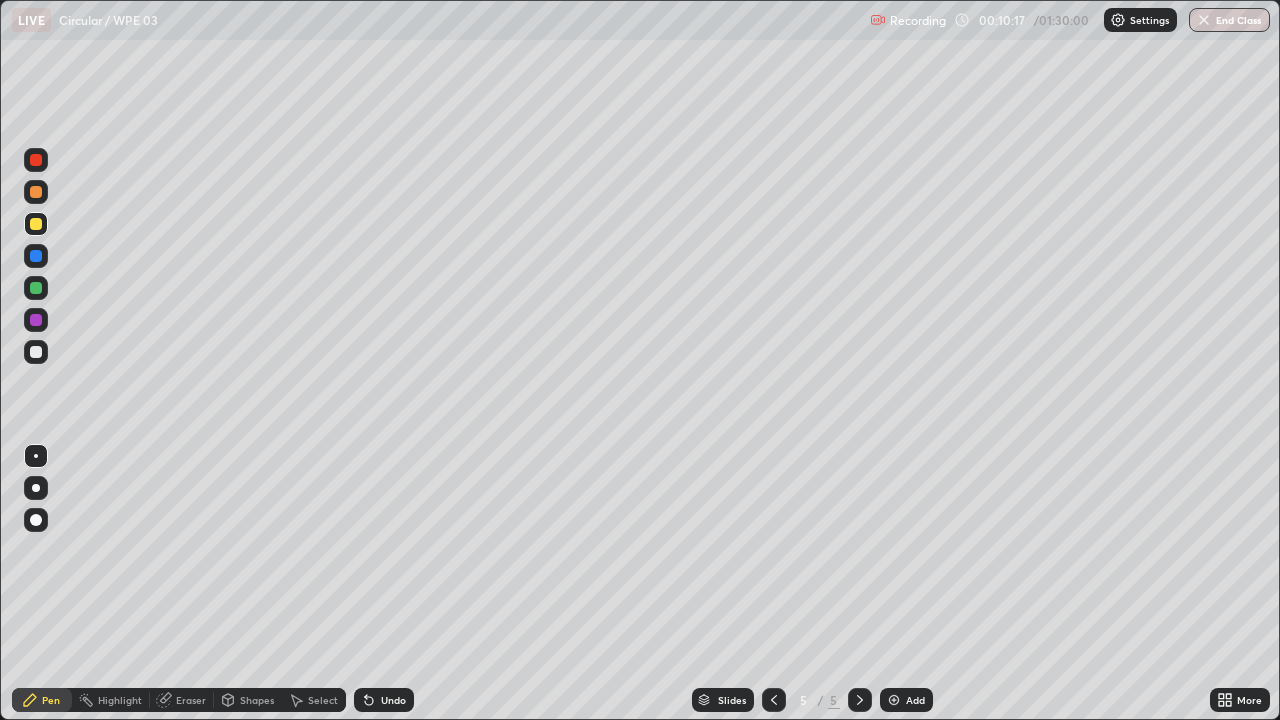 click on "Eraser" at bounding box center [191, 700] 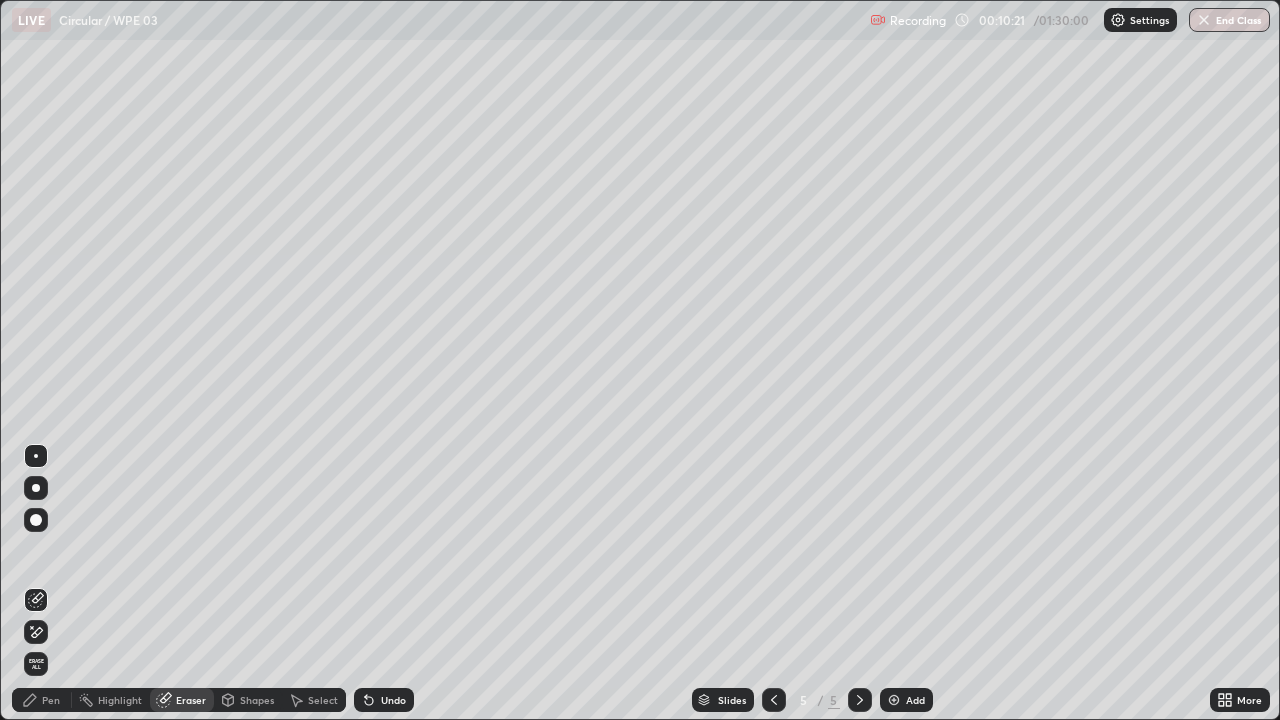 click on "Pen" at bounding box center [51, 700] 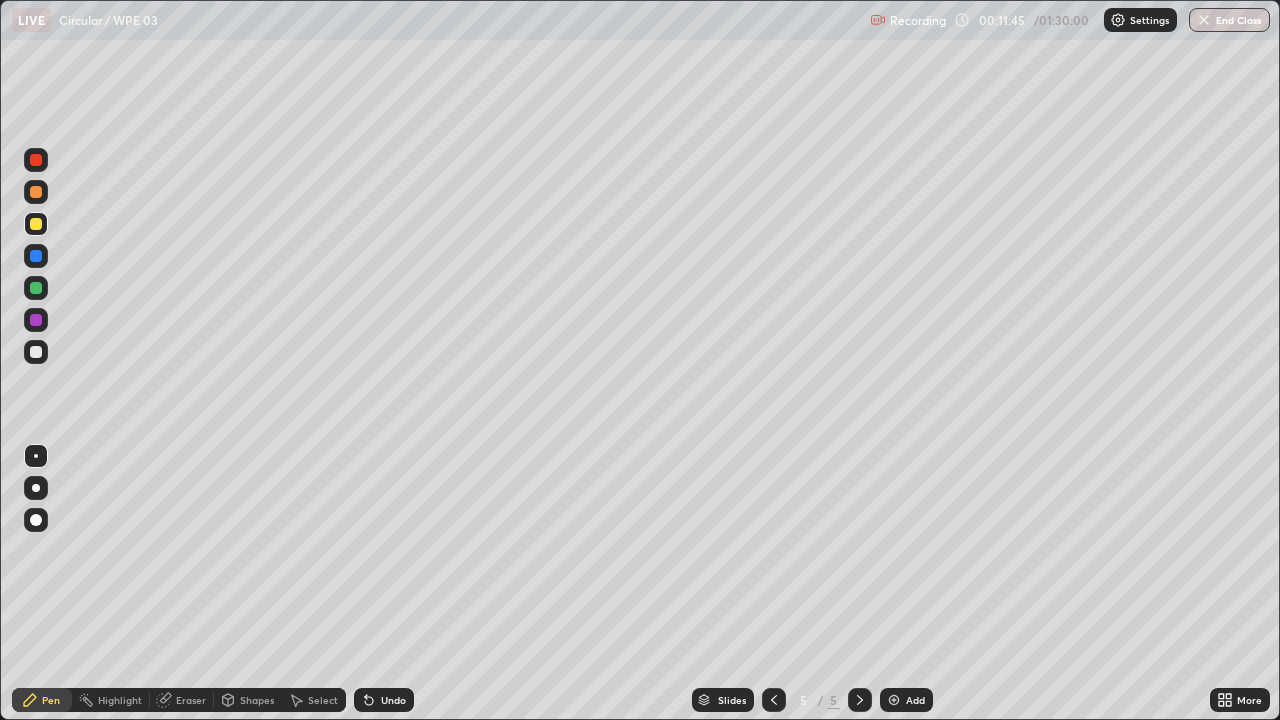 click at bounding box center (894, 700) 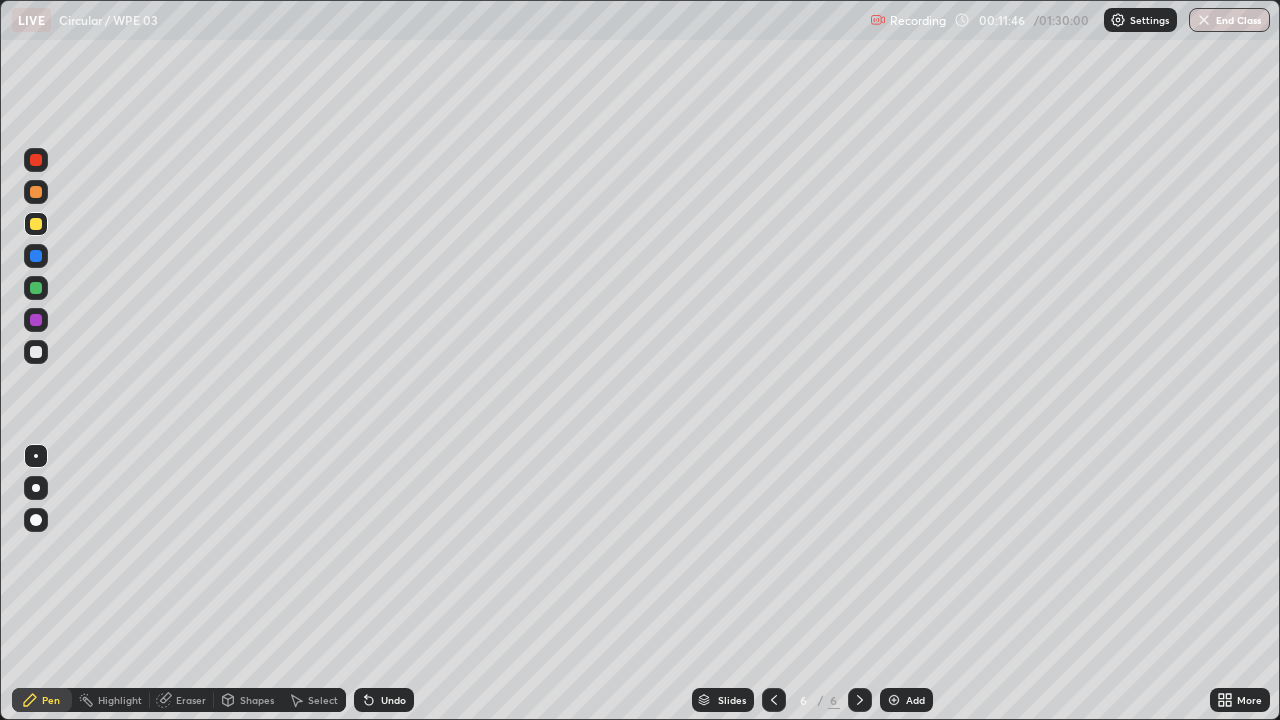 click 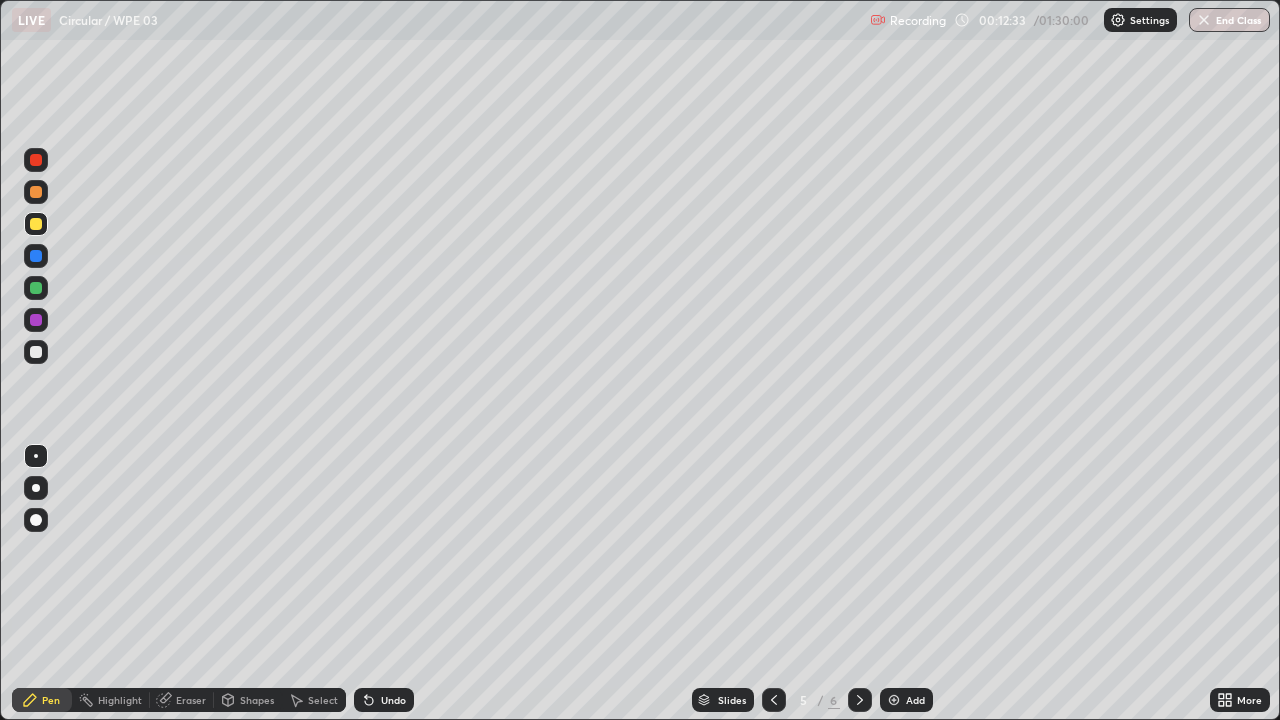 click at bounding box center [894, 700] 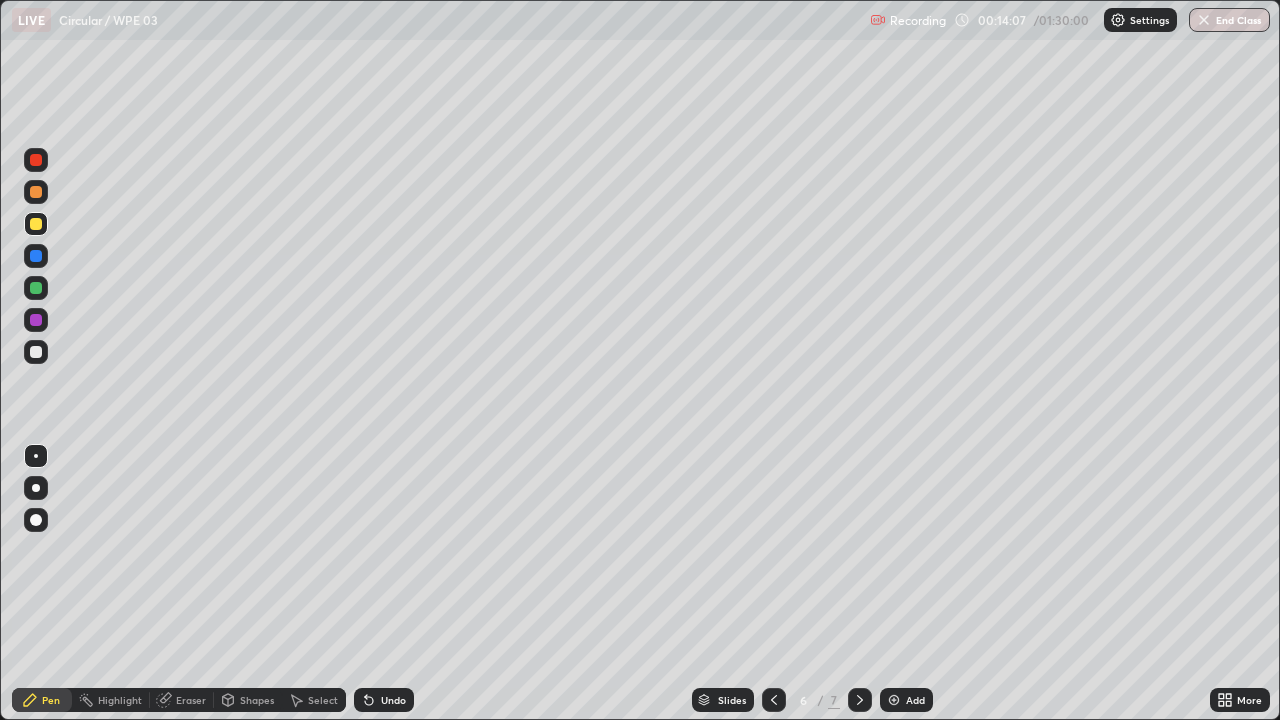 click at bounding box center [36, 192] 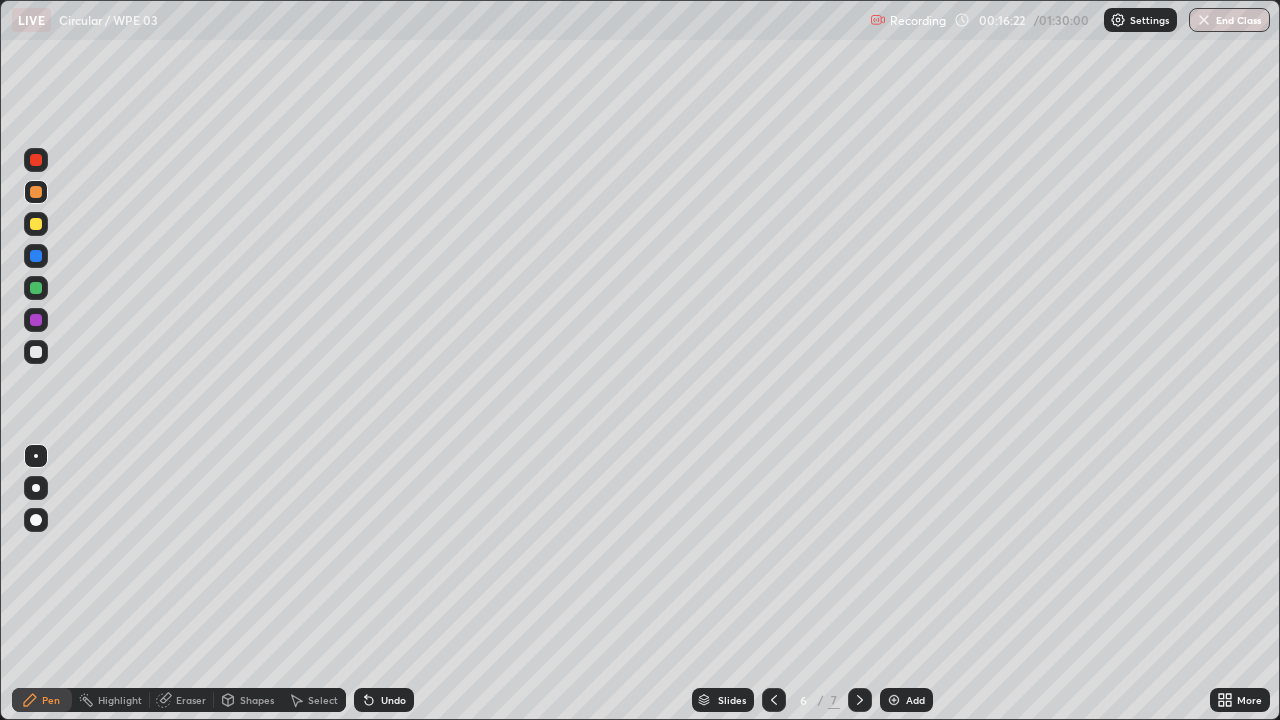 click at bounding box center [36, 352] 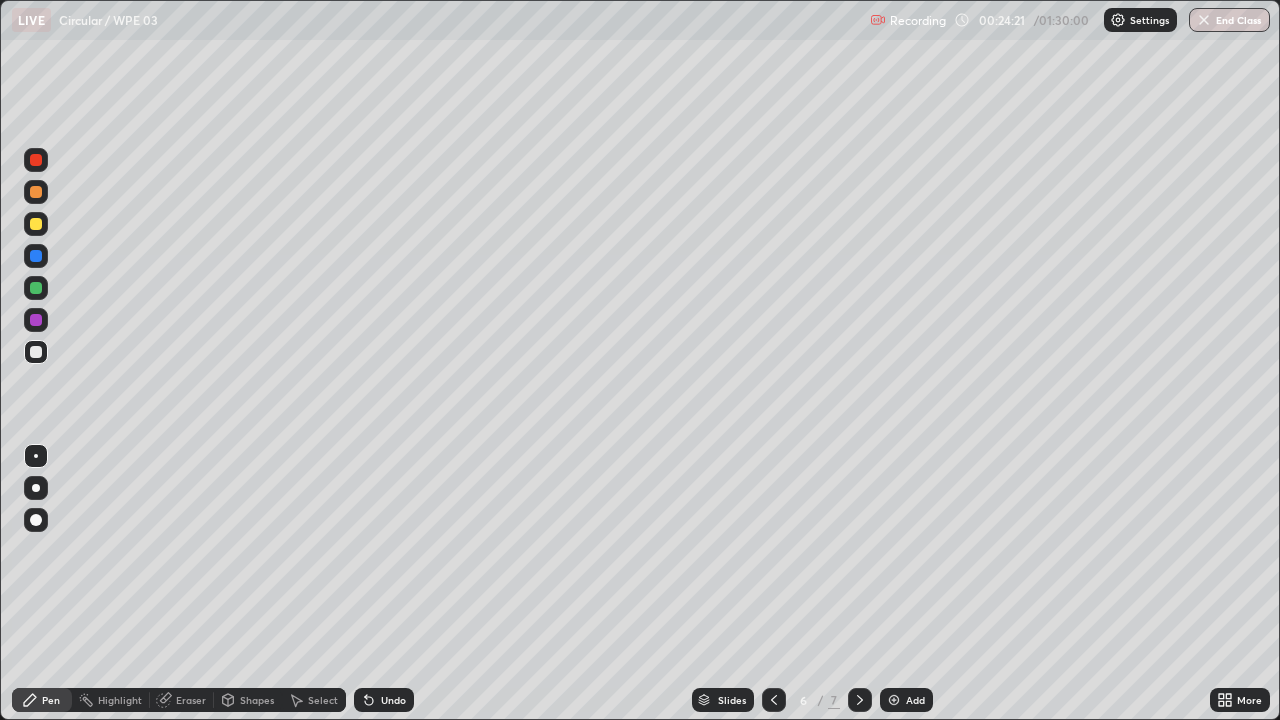 click at bounding box center [894, 700] 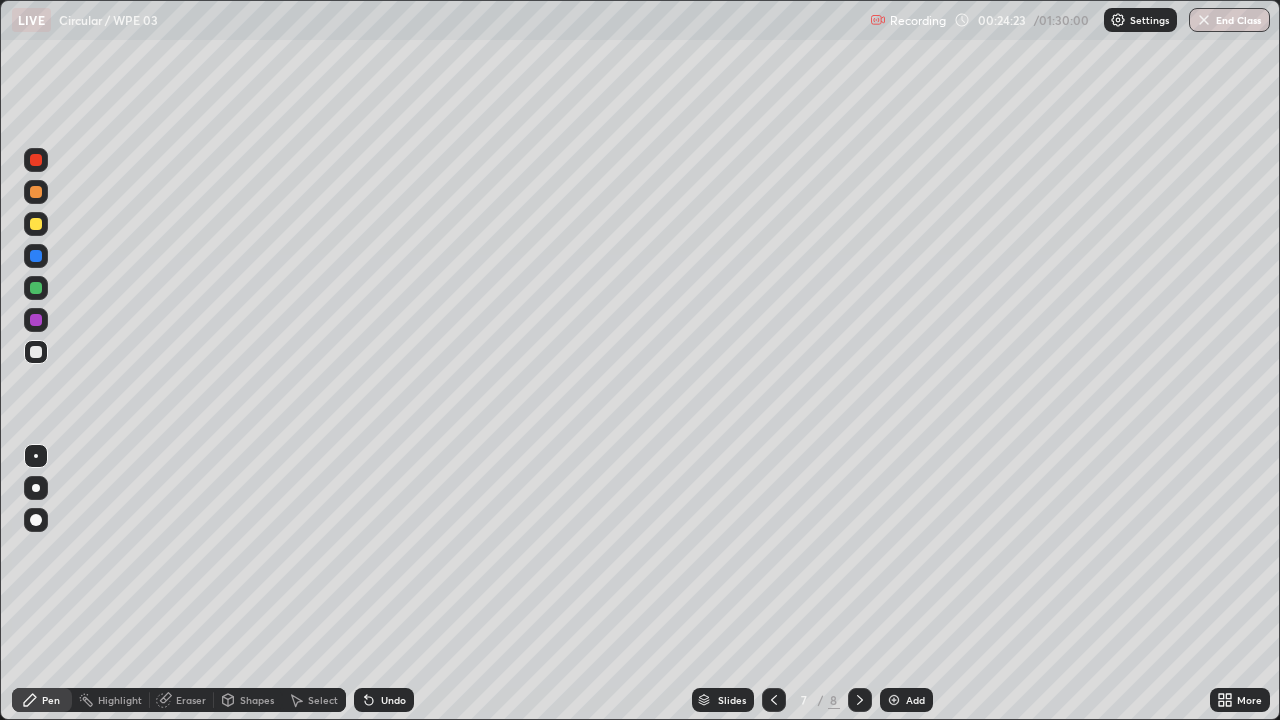 click at bounding box center [774, 700] 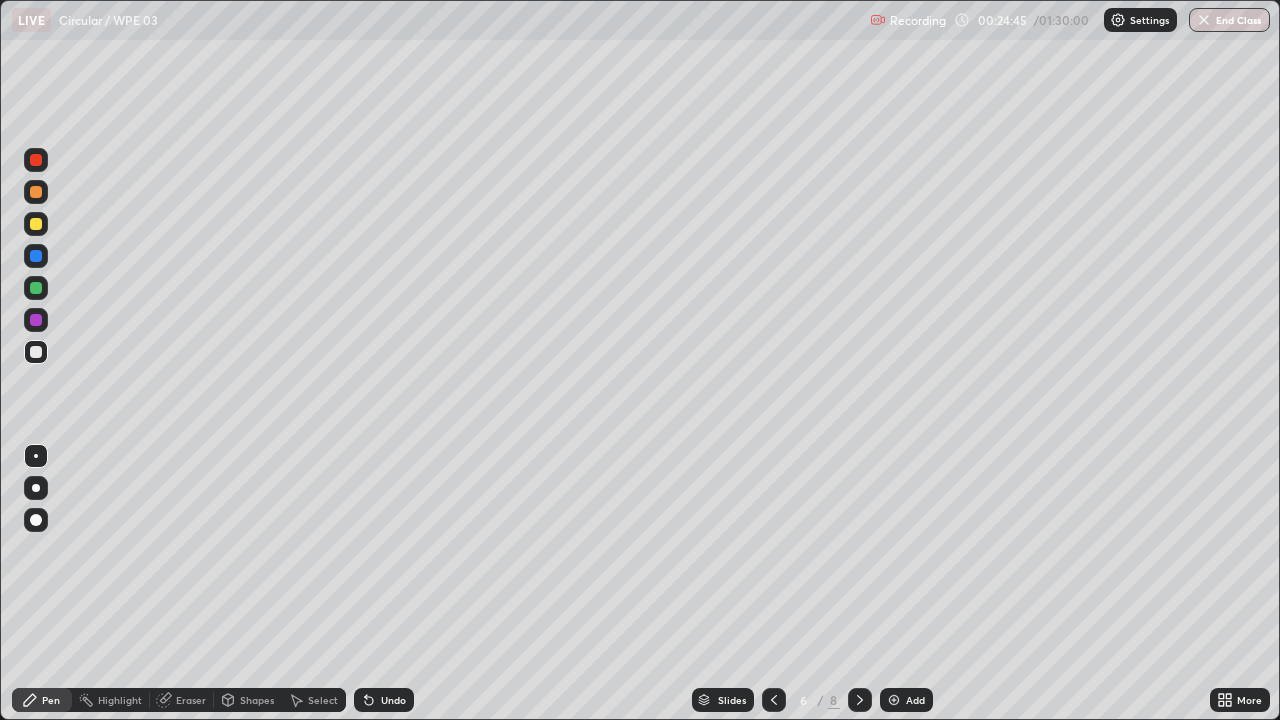 click 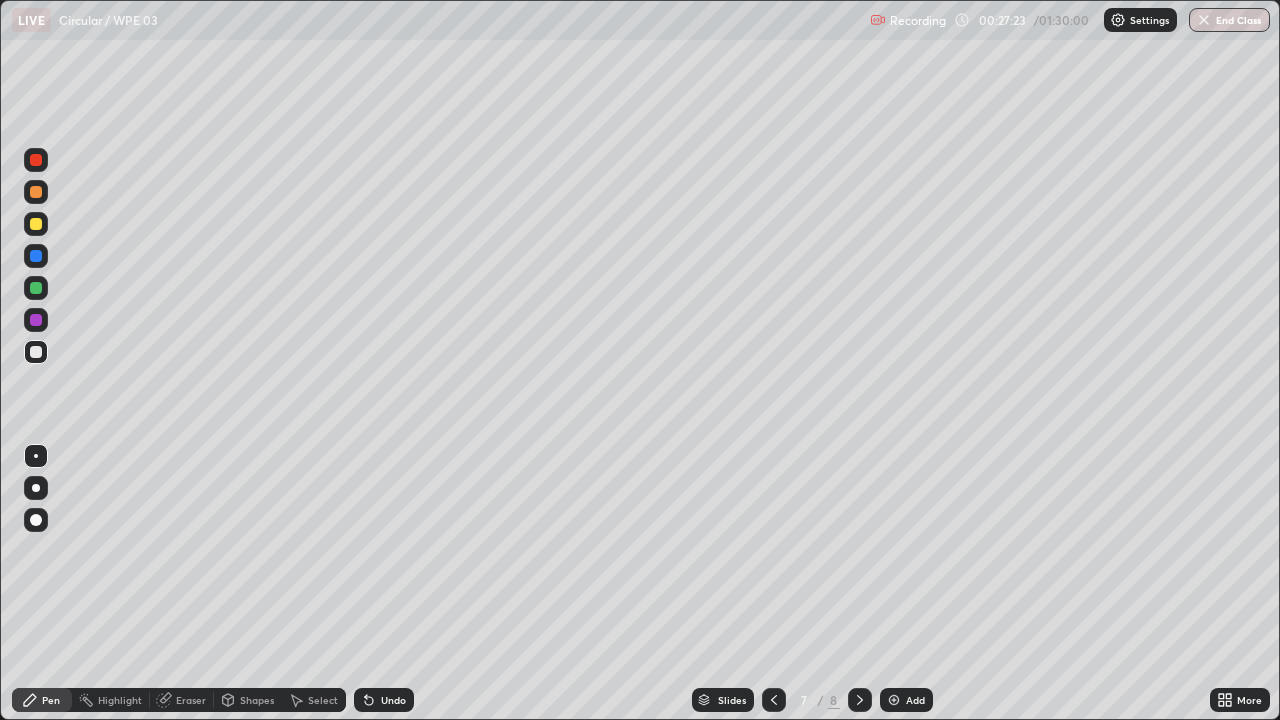 click at bounding box center (36, 320) 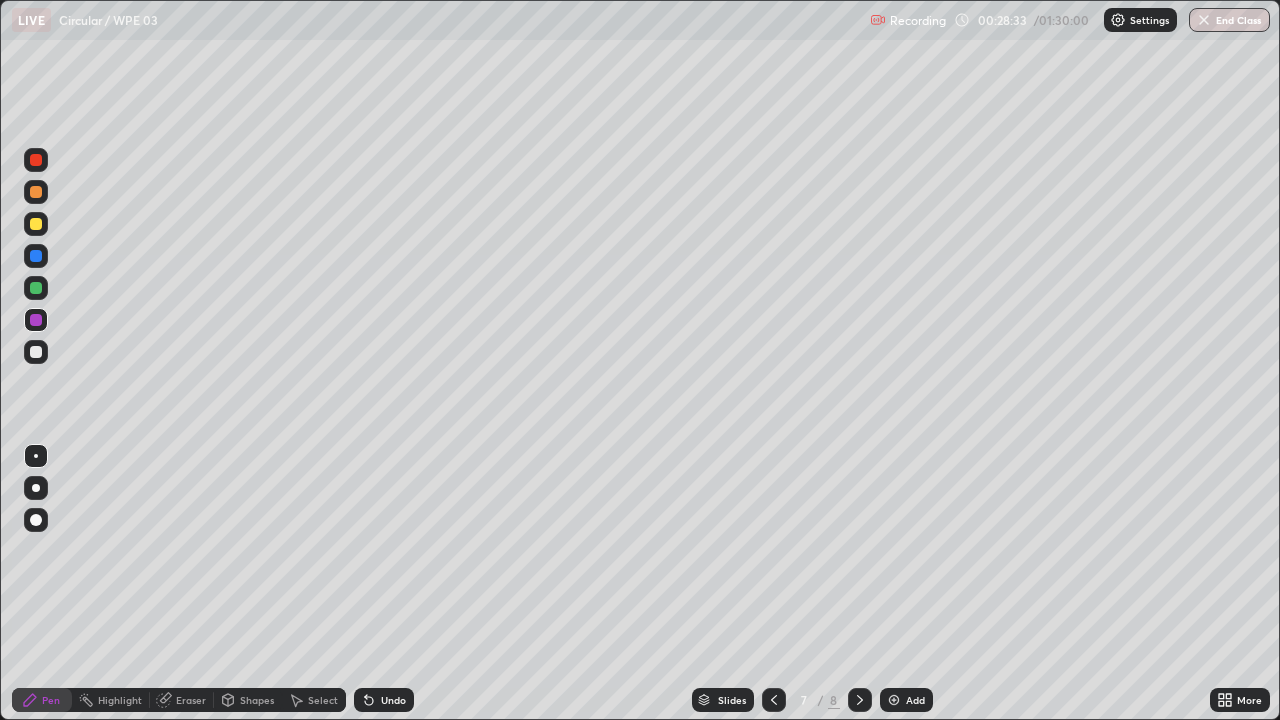 click at bounding box center (36, 288) 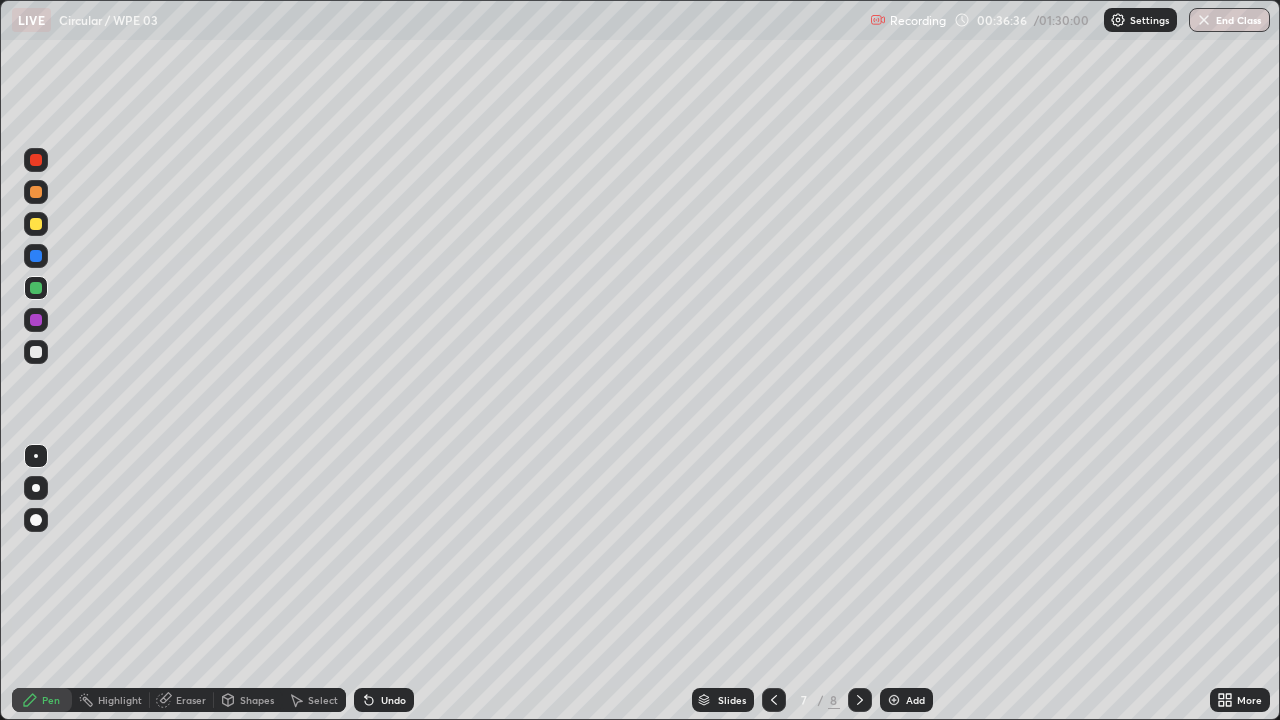 click at bounding box center (36, 352) 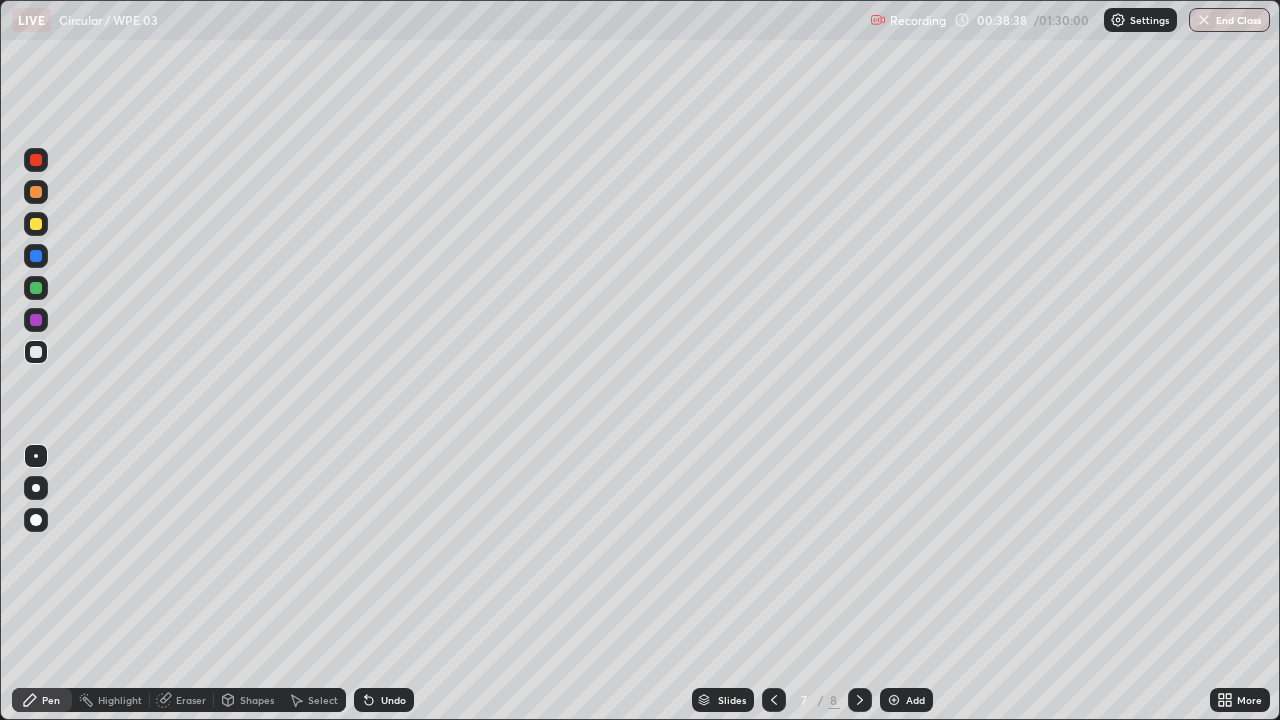 click at bounding box center (894, 700) 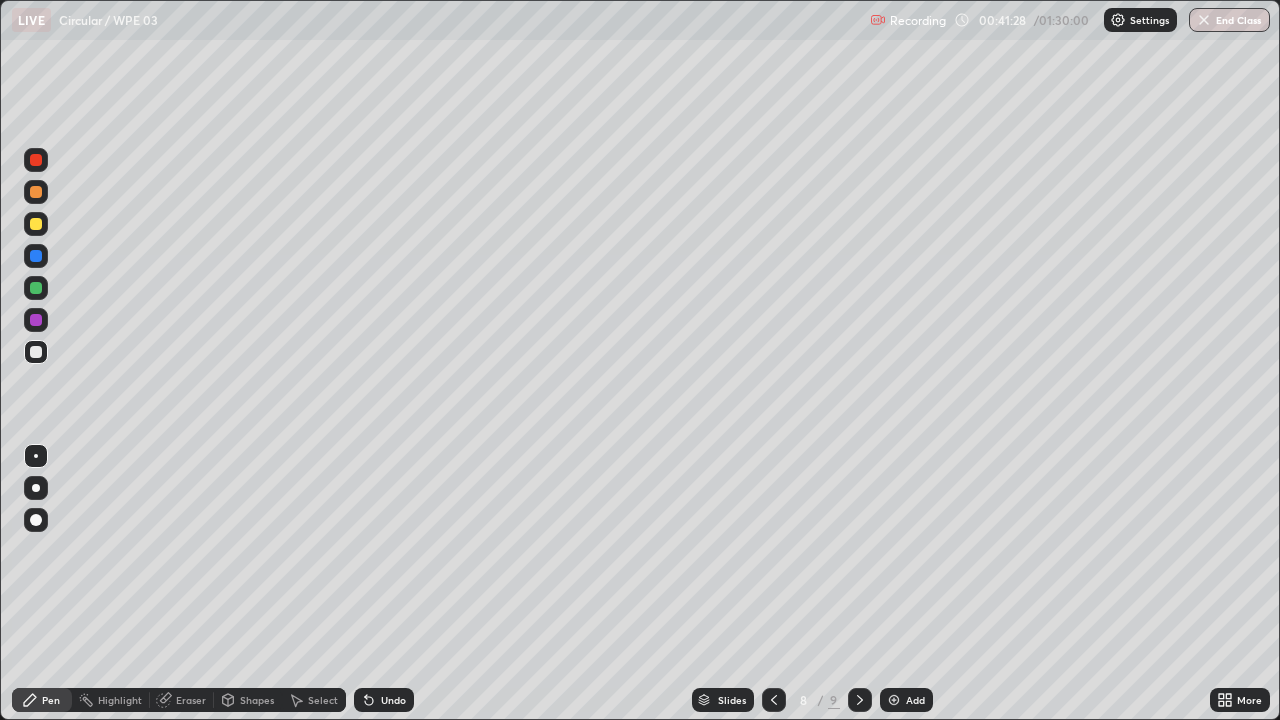 click at bounding box center (36, 192) 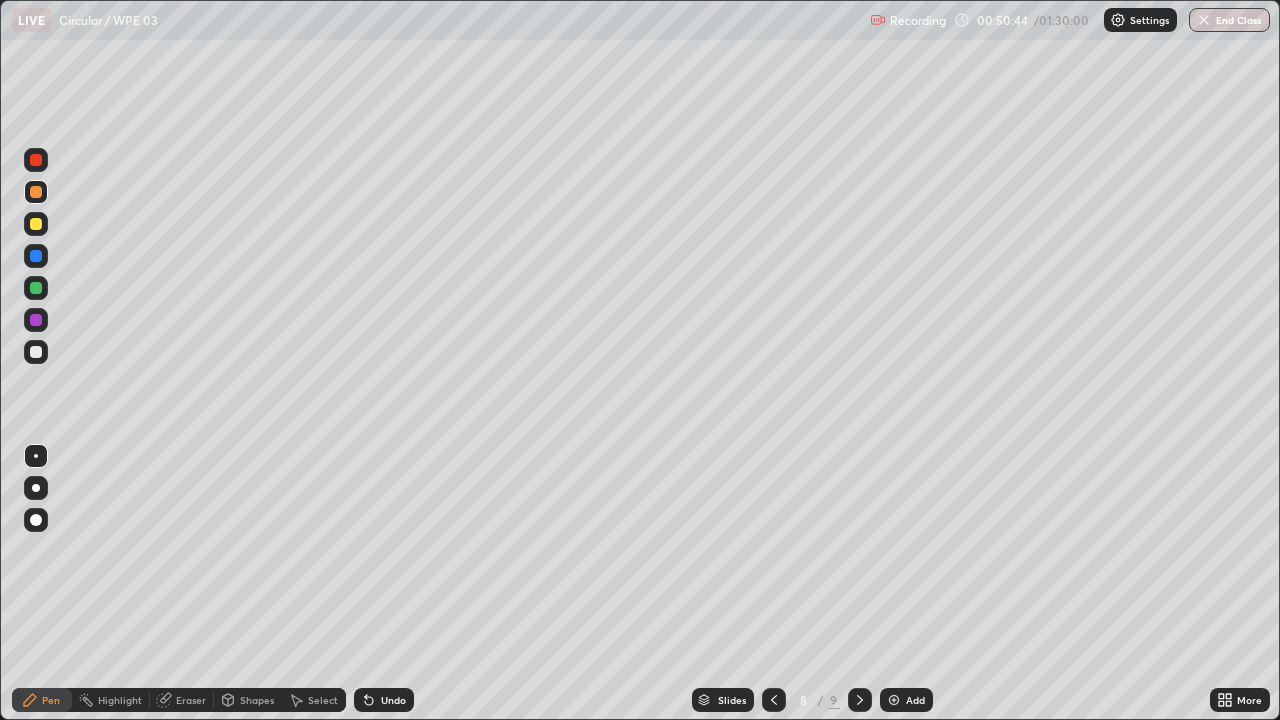 click at bounding box center [894, 700] 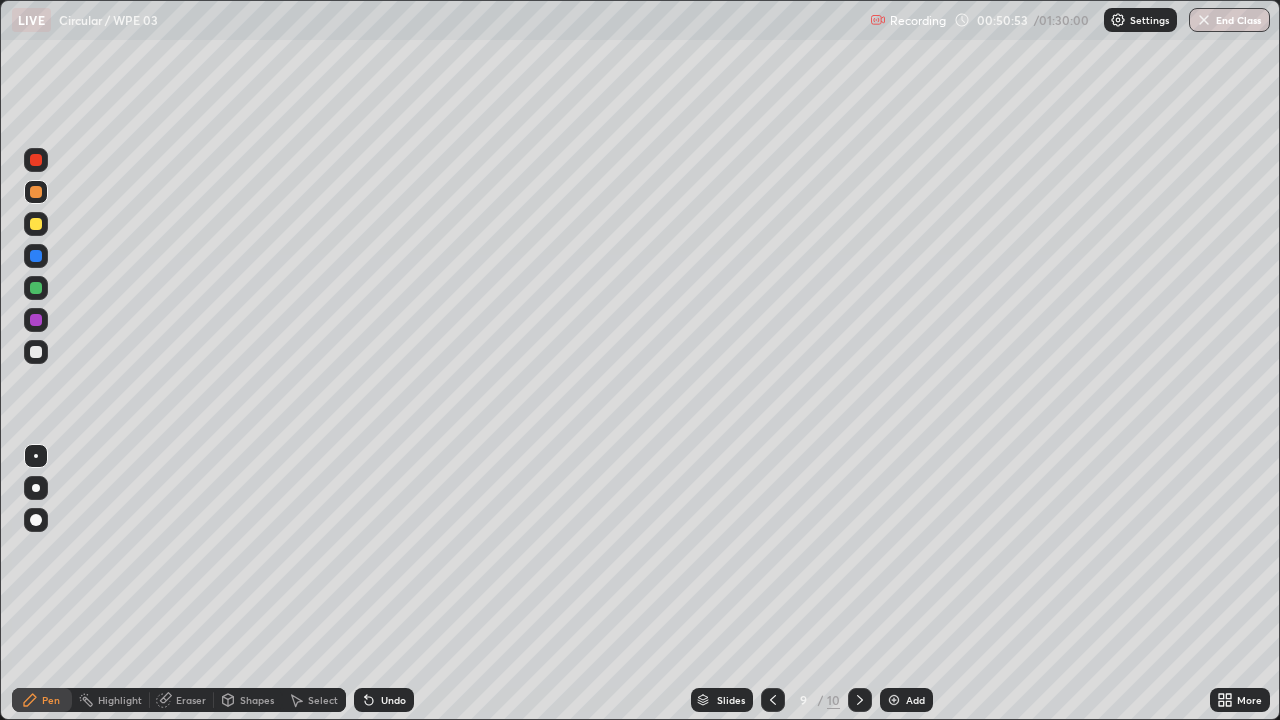 click 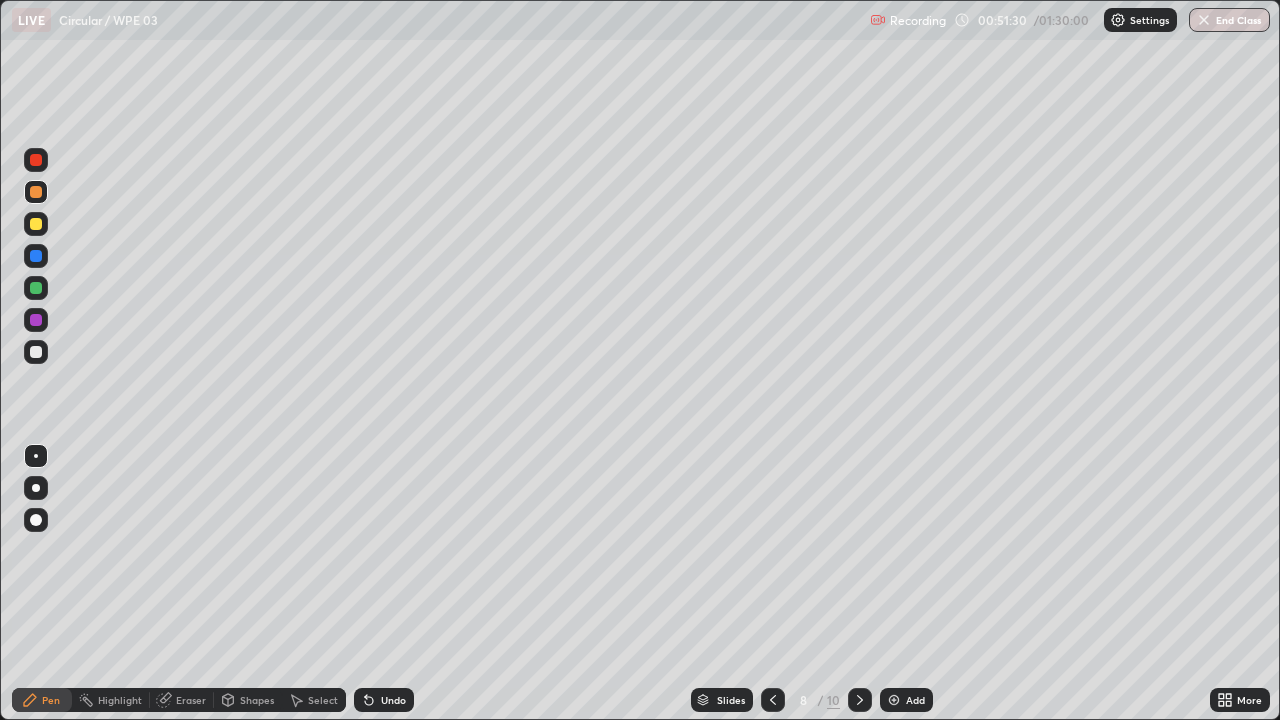 click 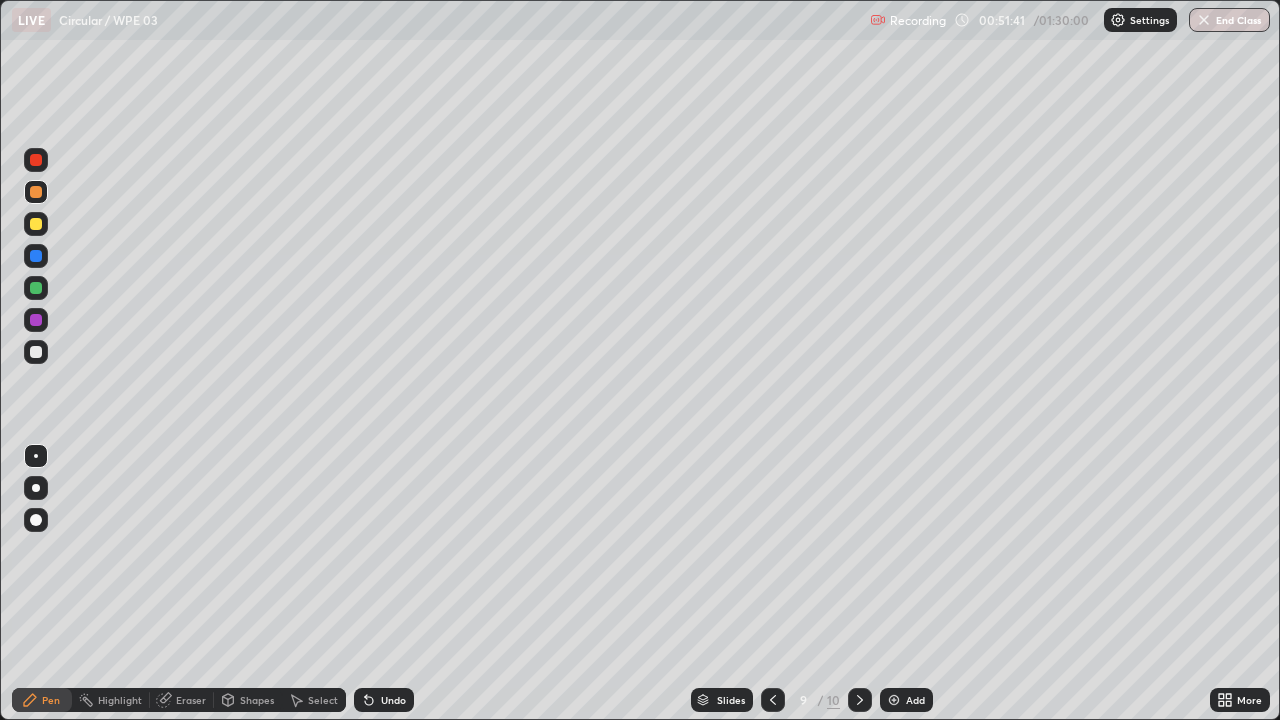 click on "Eraser" at bounding box center [191, 700] 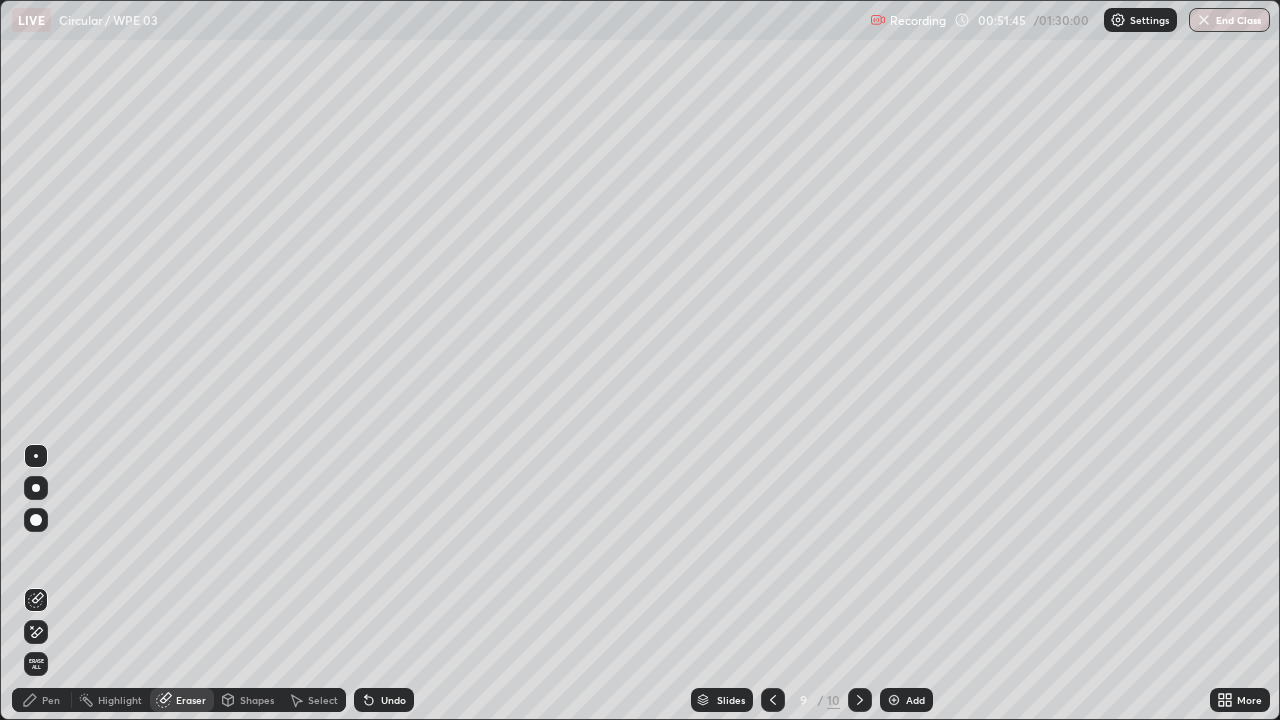 click on "Pen" at bounding box center (42, 700) 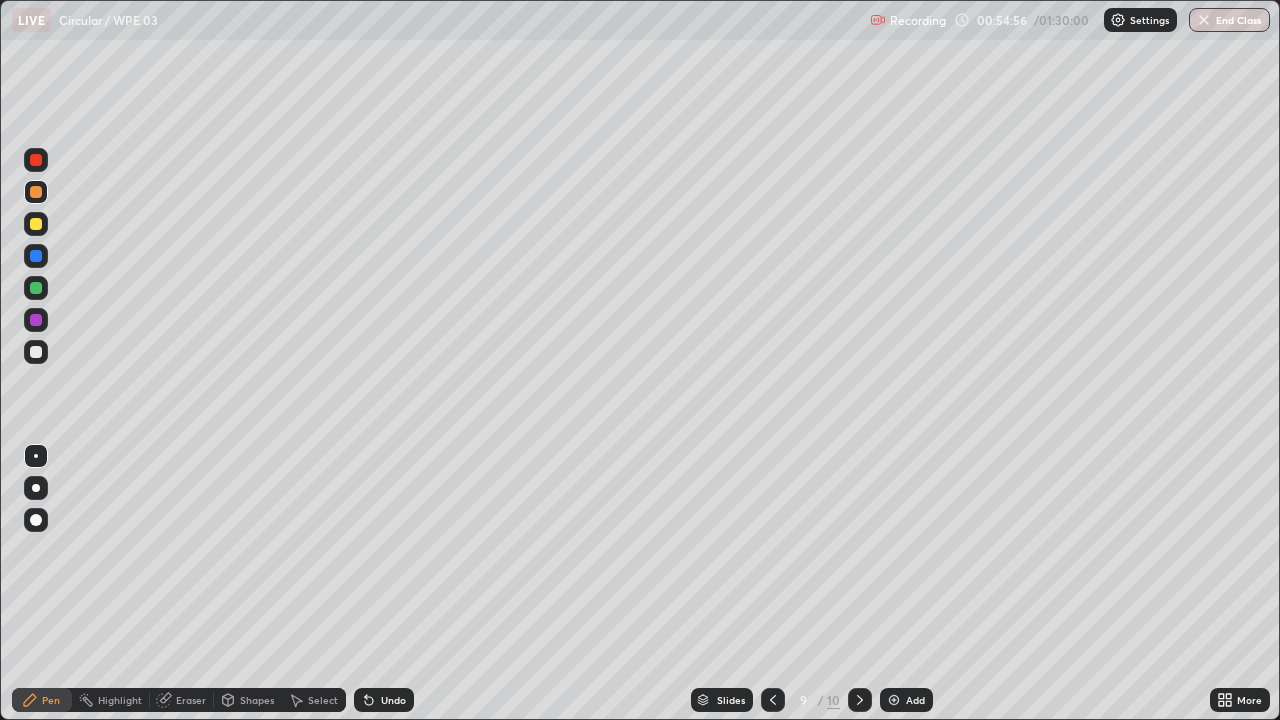 click at bounding box center (36, 352) 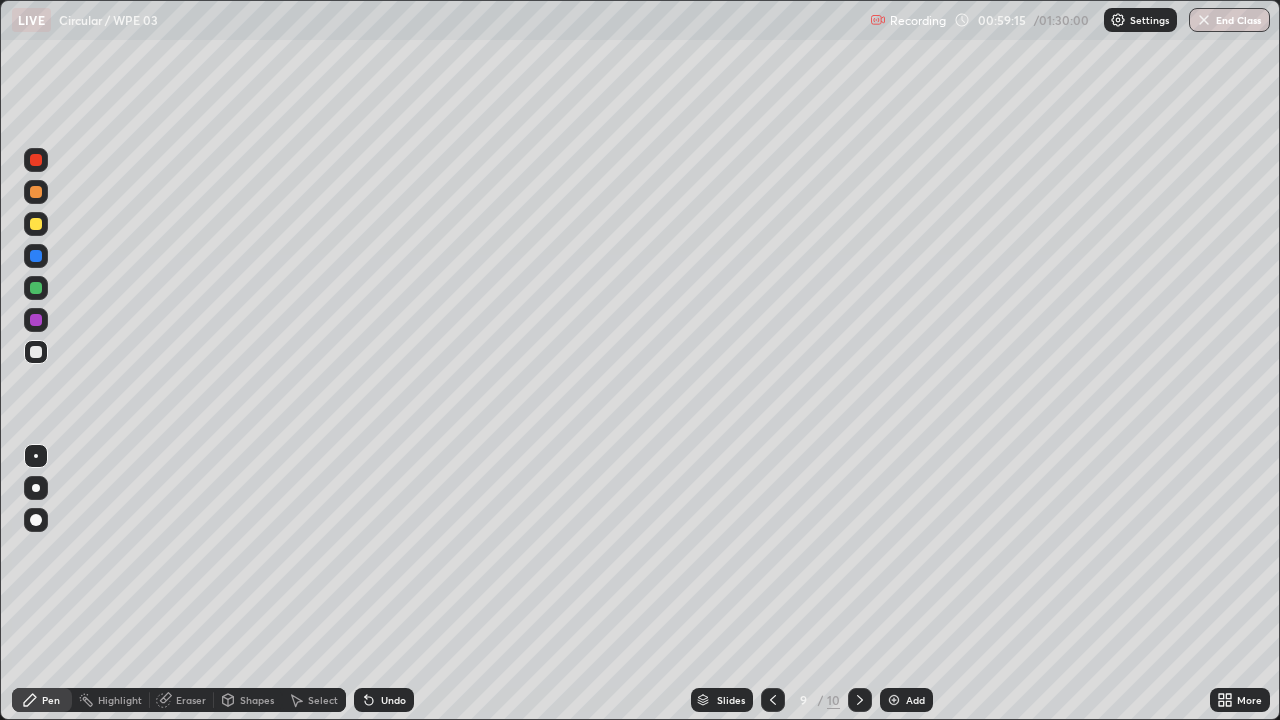 click at bounding box center (36, 288) 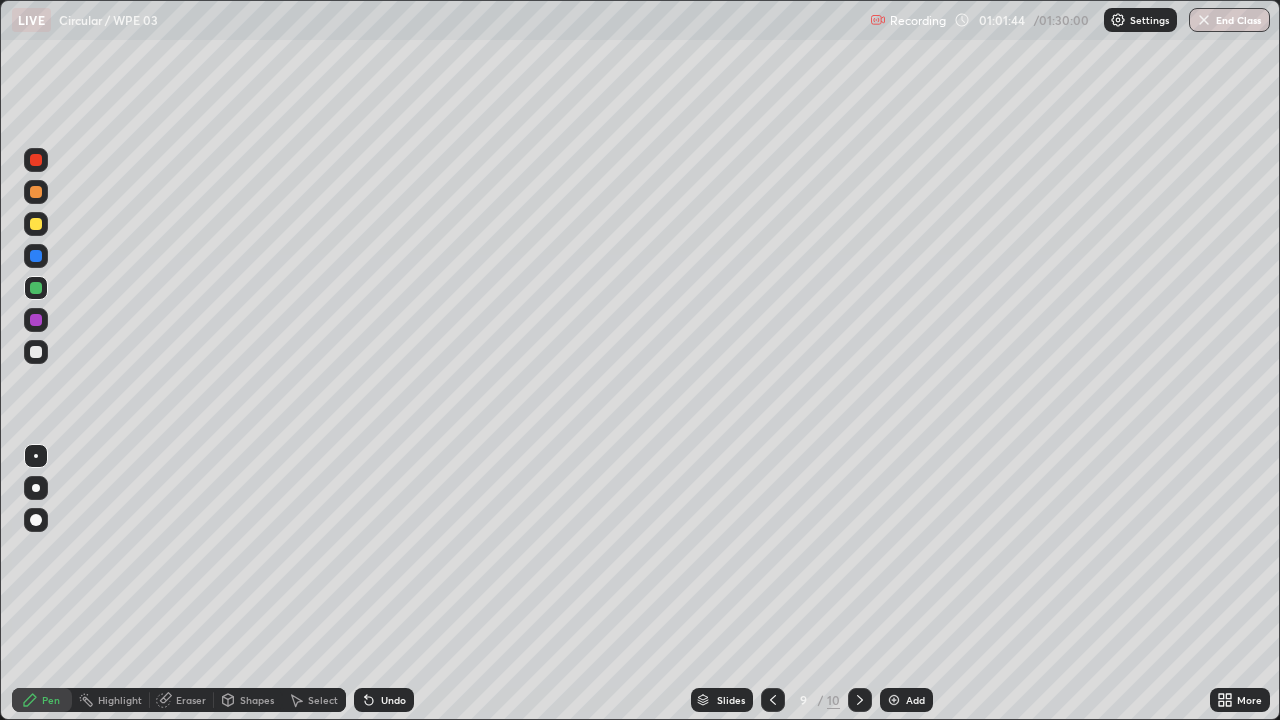 click at bounding box center (36, 320) 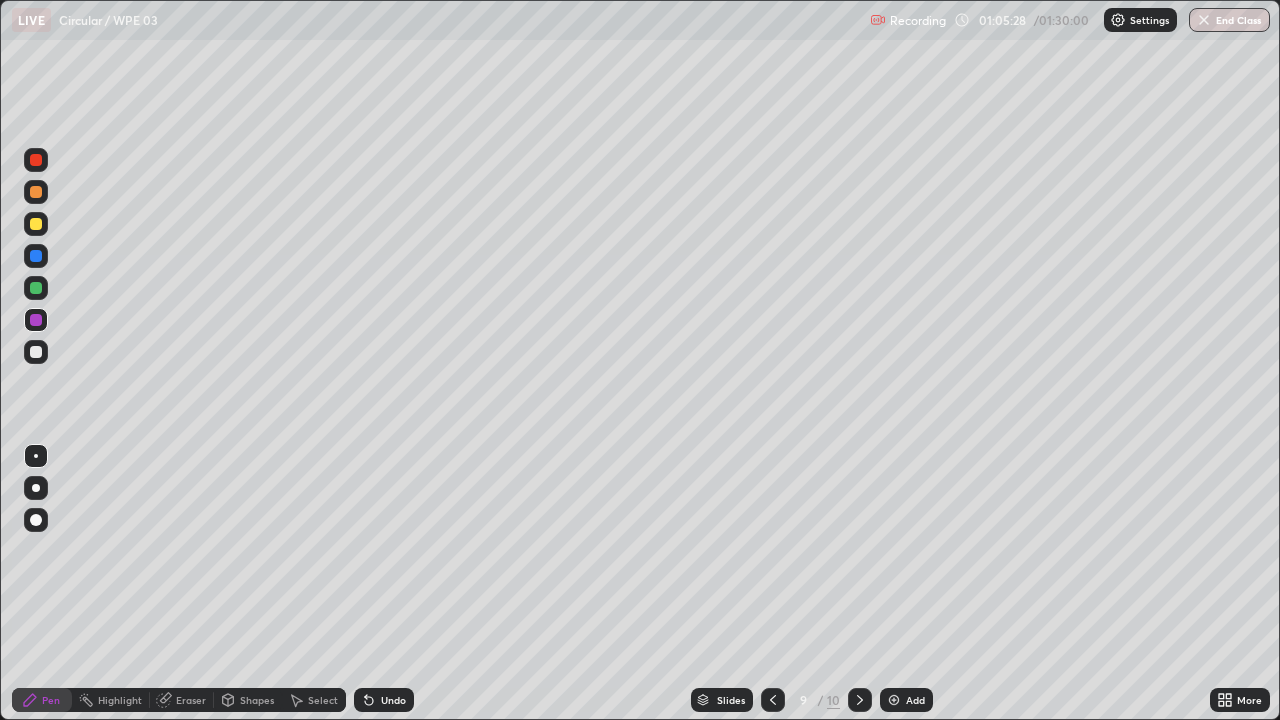 click at bounding box center (894, 700) 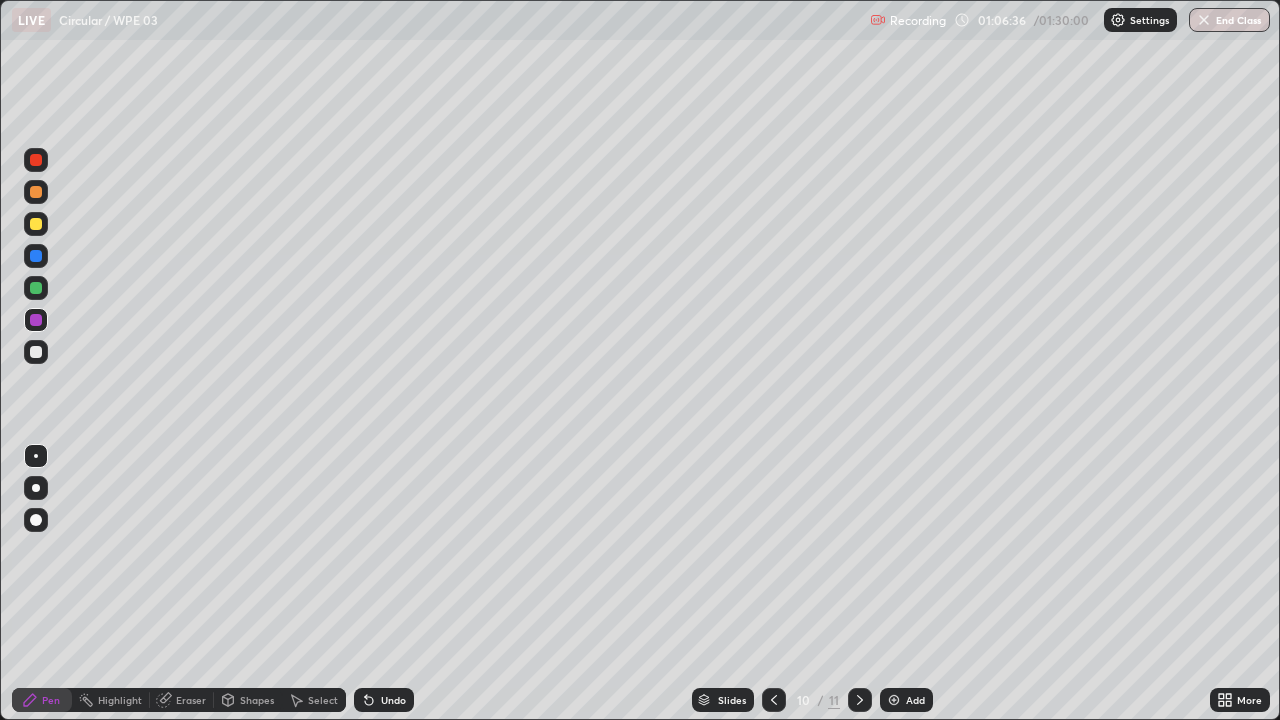 click at bounding box center [36, 288] 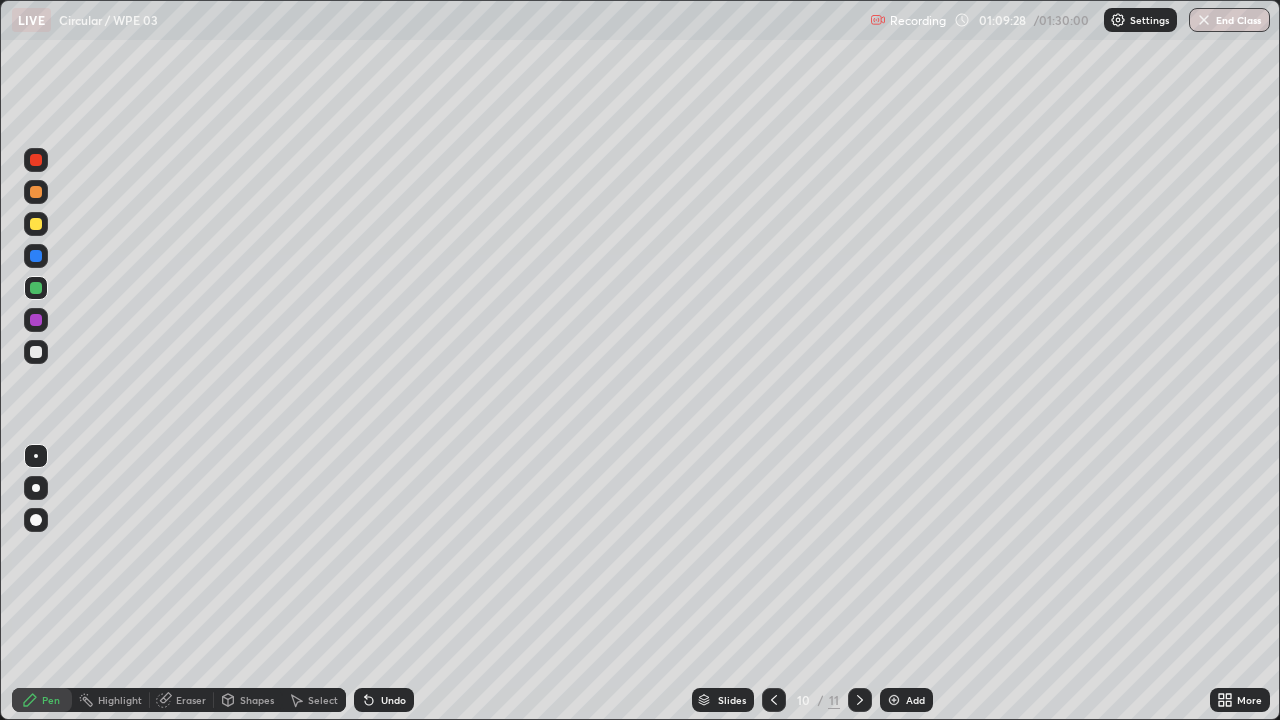 click at bounding box center (36, 192) 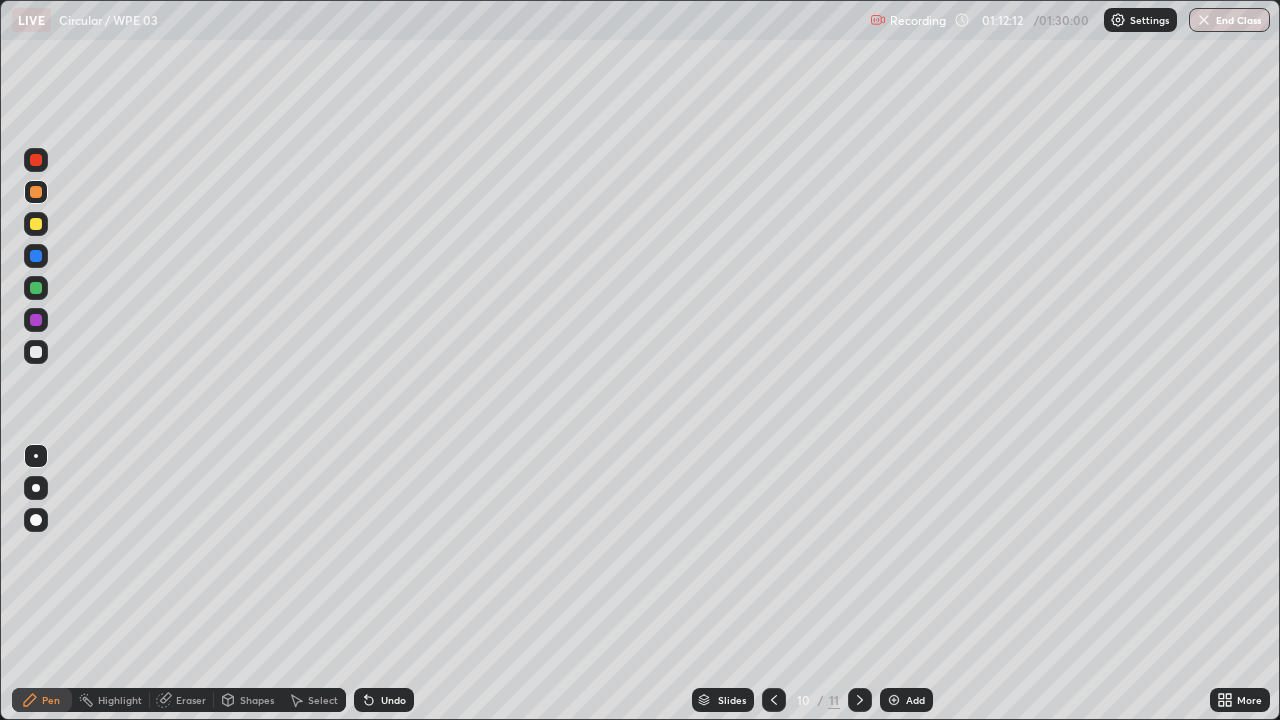 click 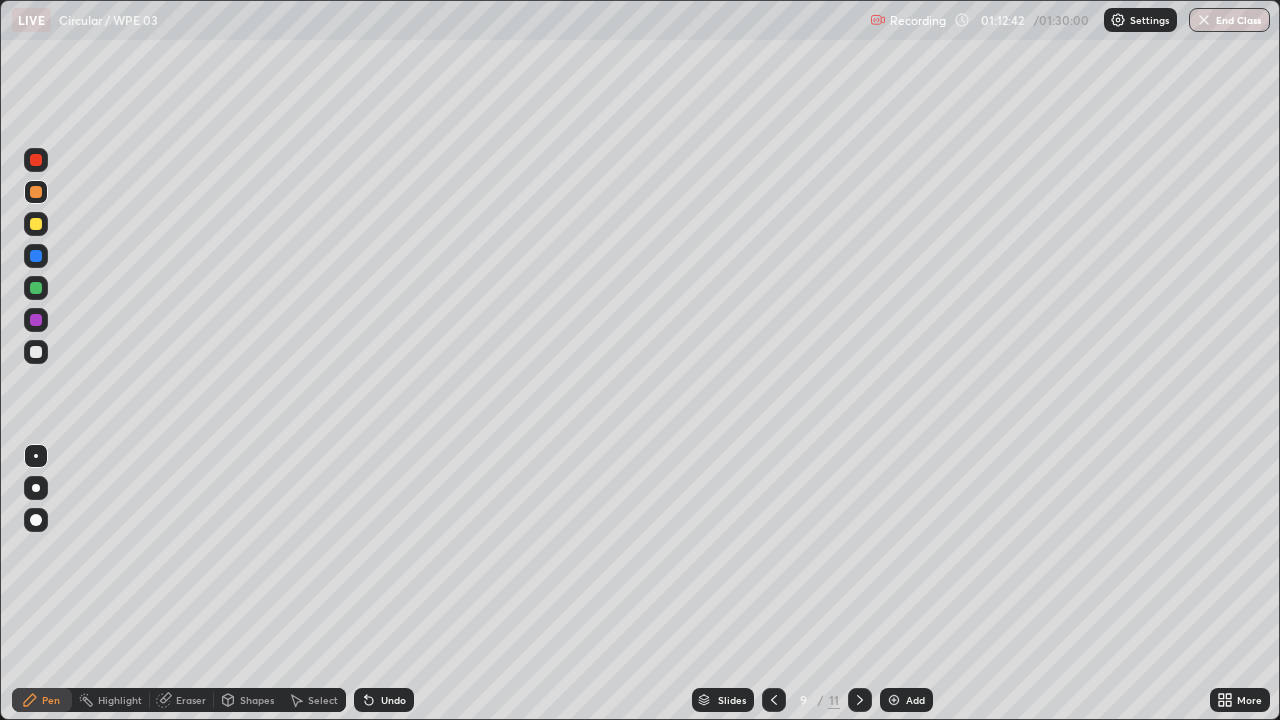 click 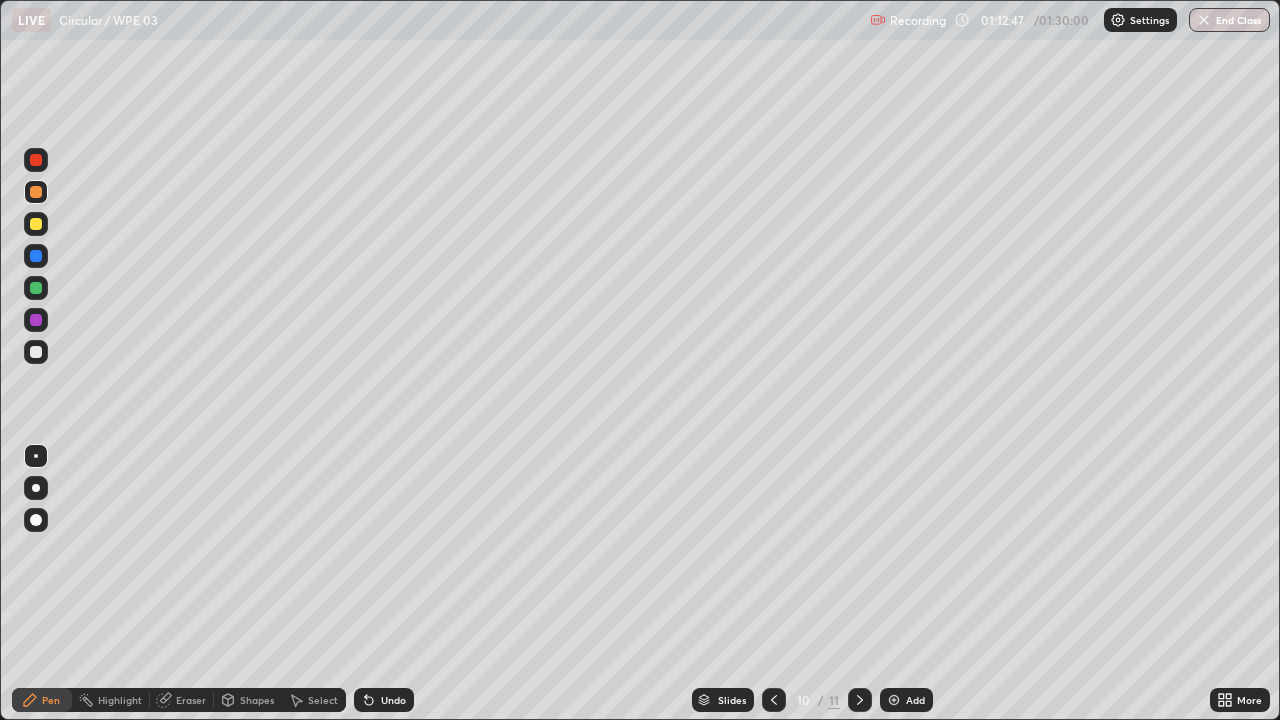 click at bounding box center (774, 700) 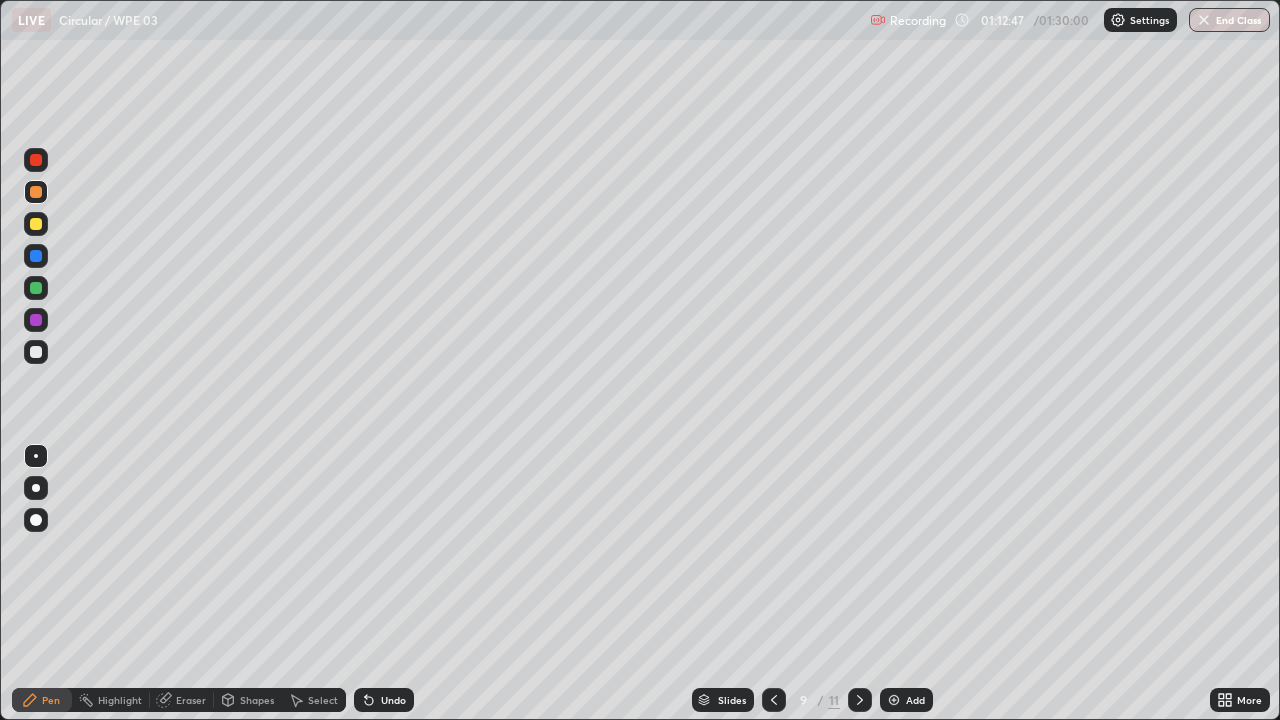 click 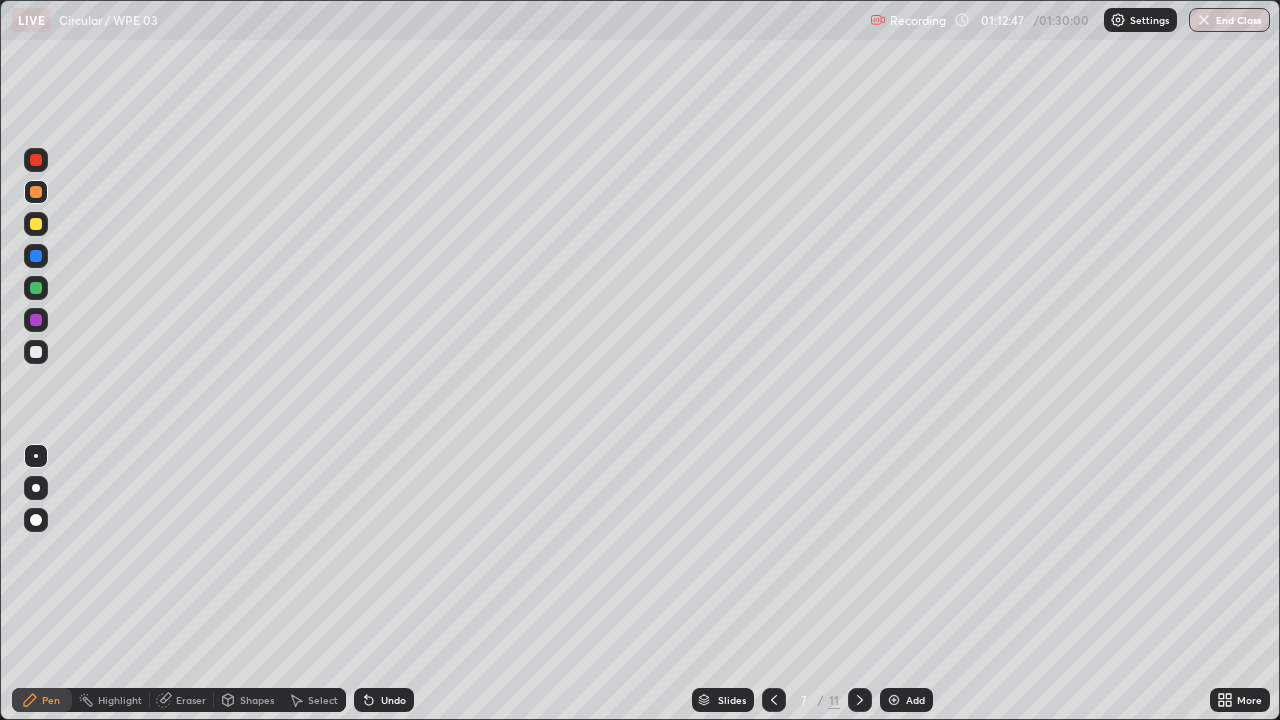 click 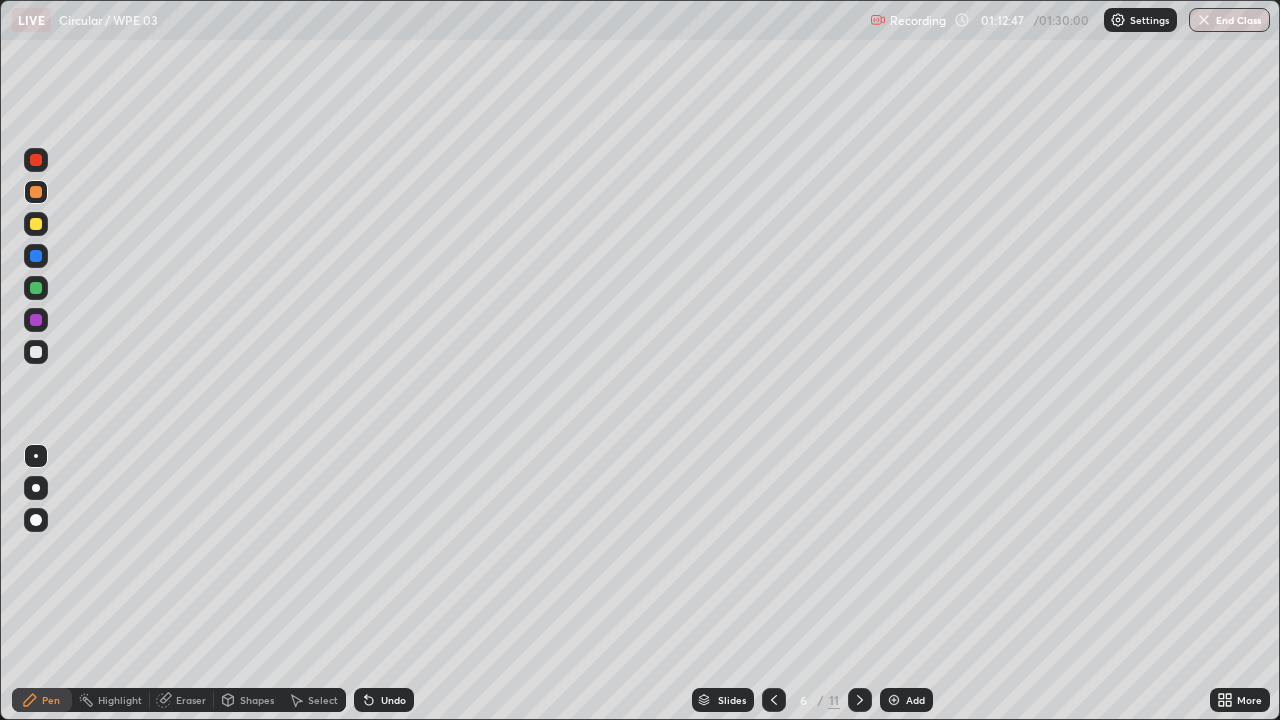click 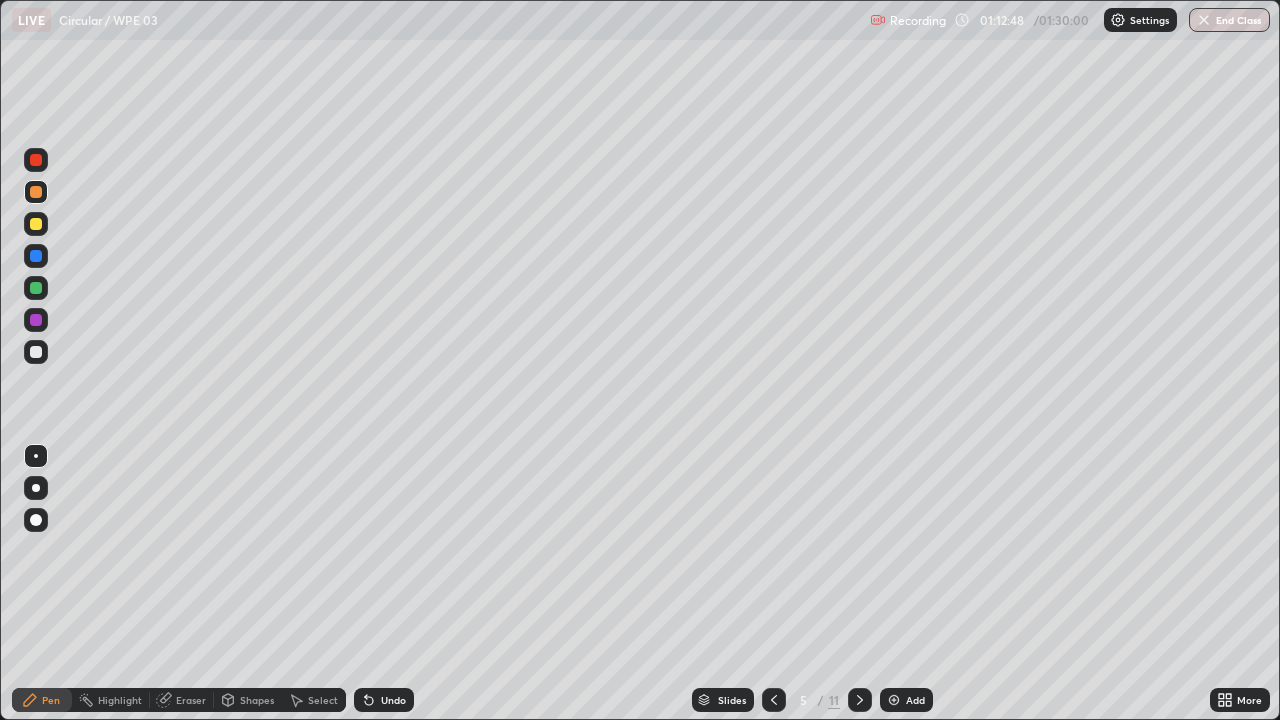 click 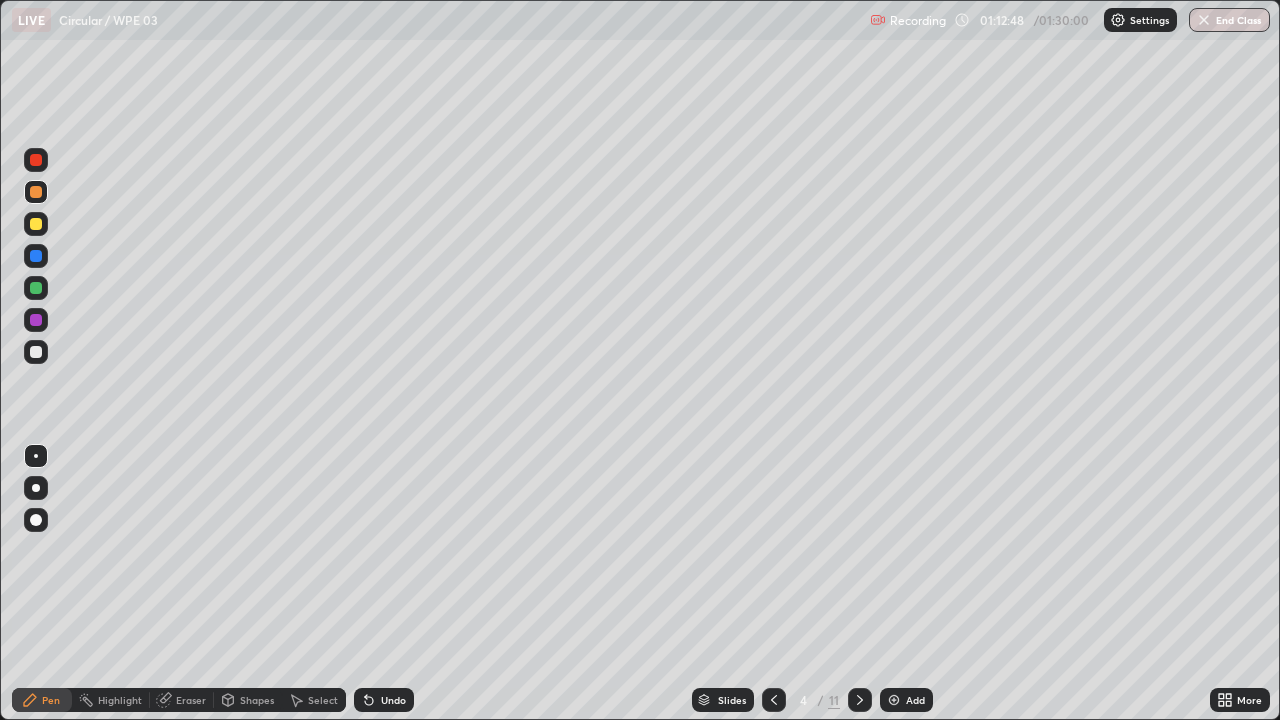 click at bounding box center [774, 700] 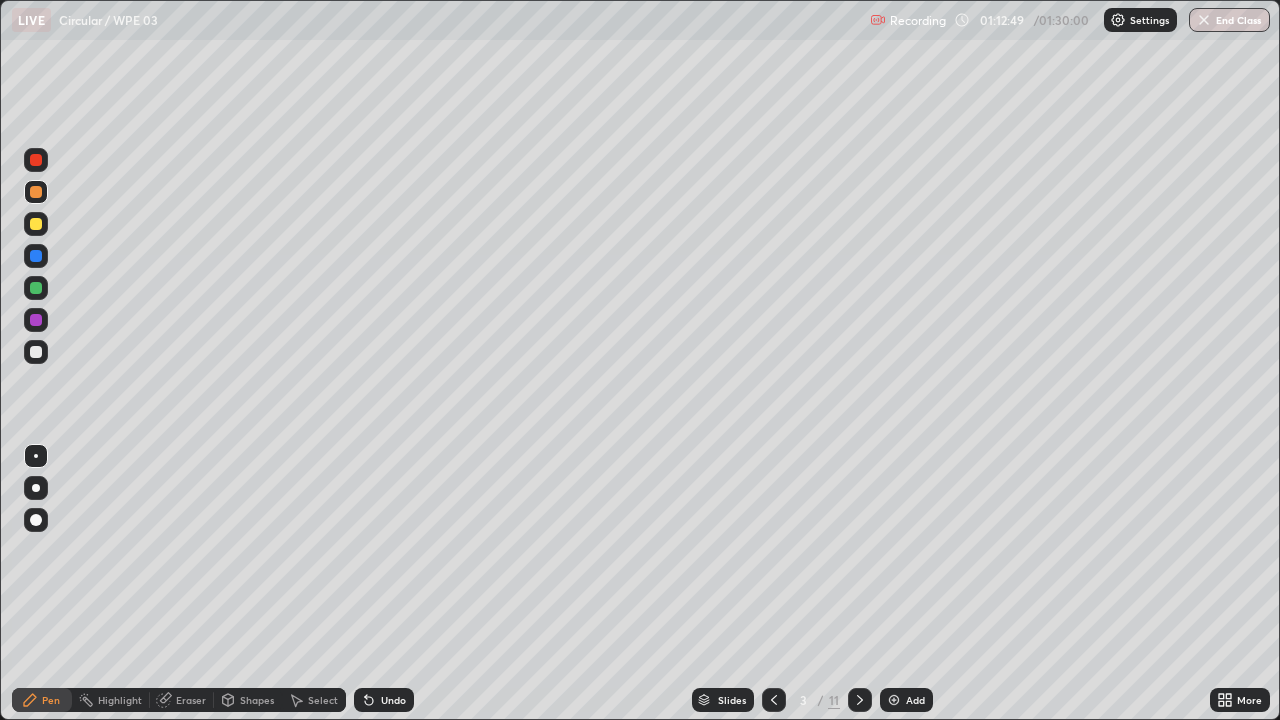 click at bounding box center (774, 700) 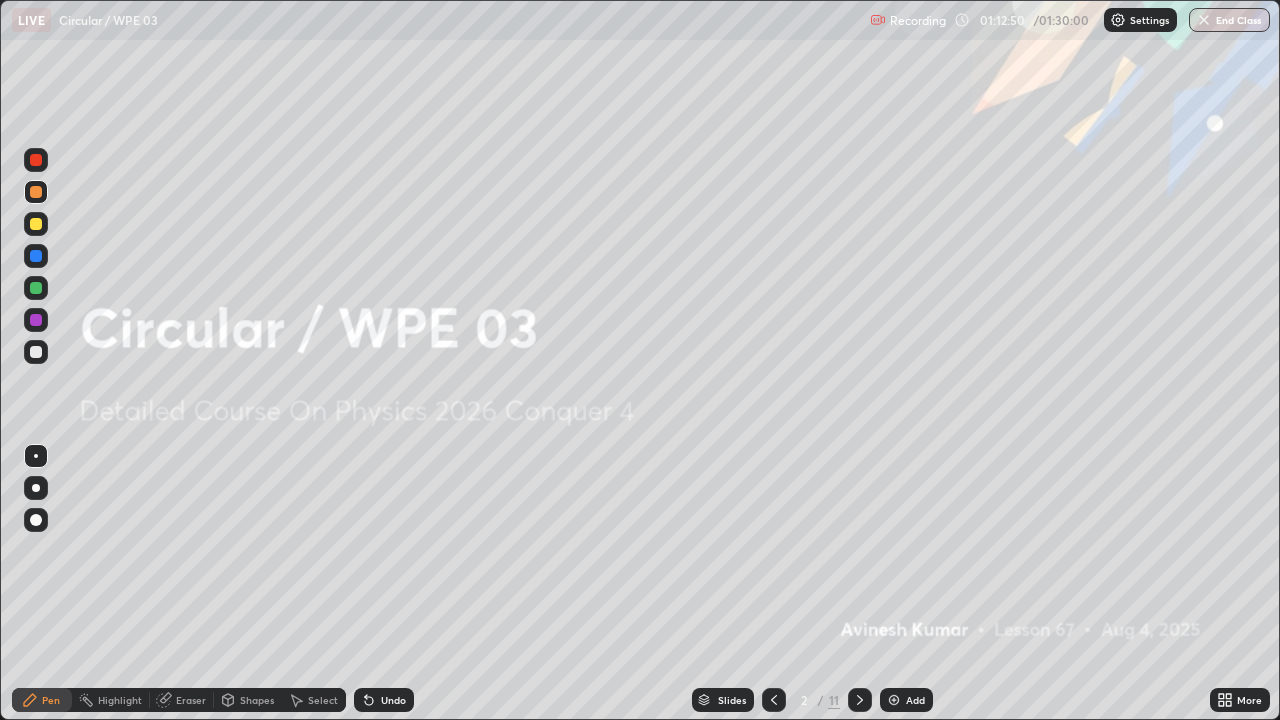 click at bounding box center [860, 700] 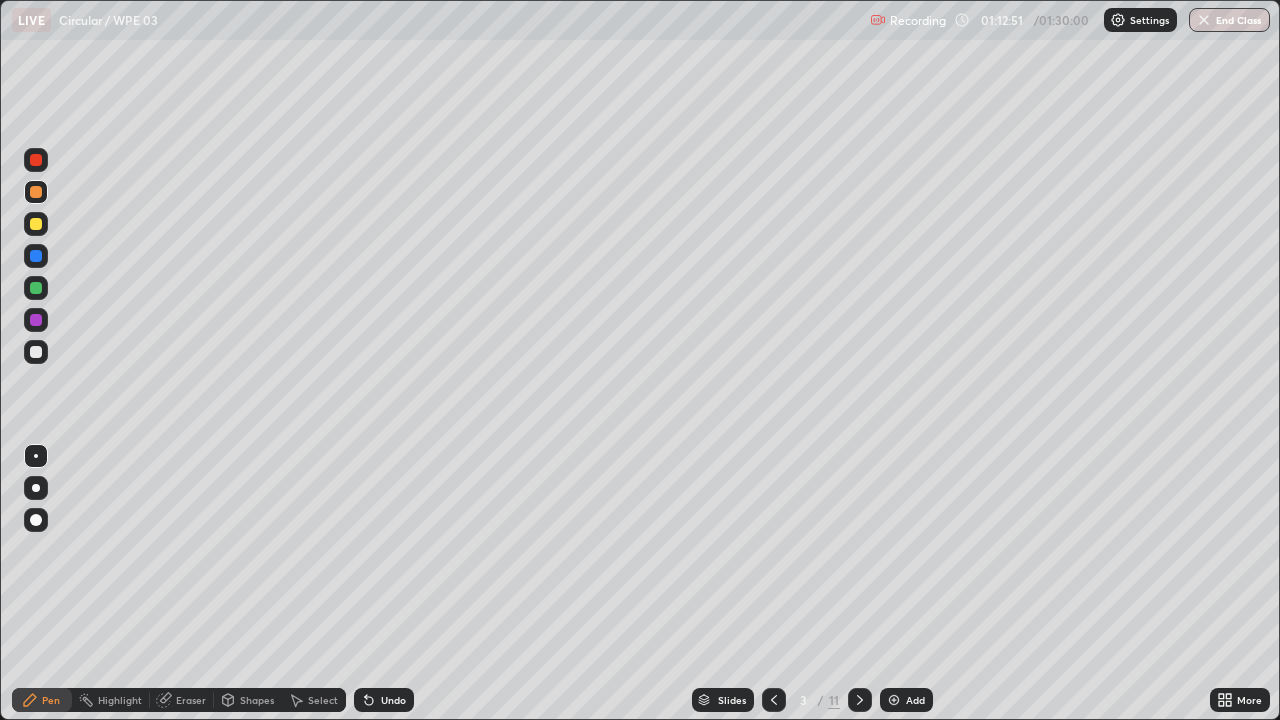 click 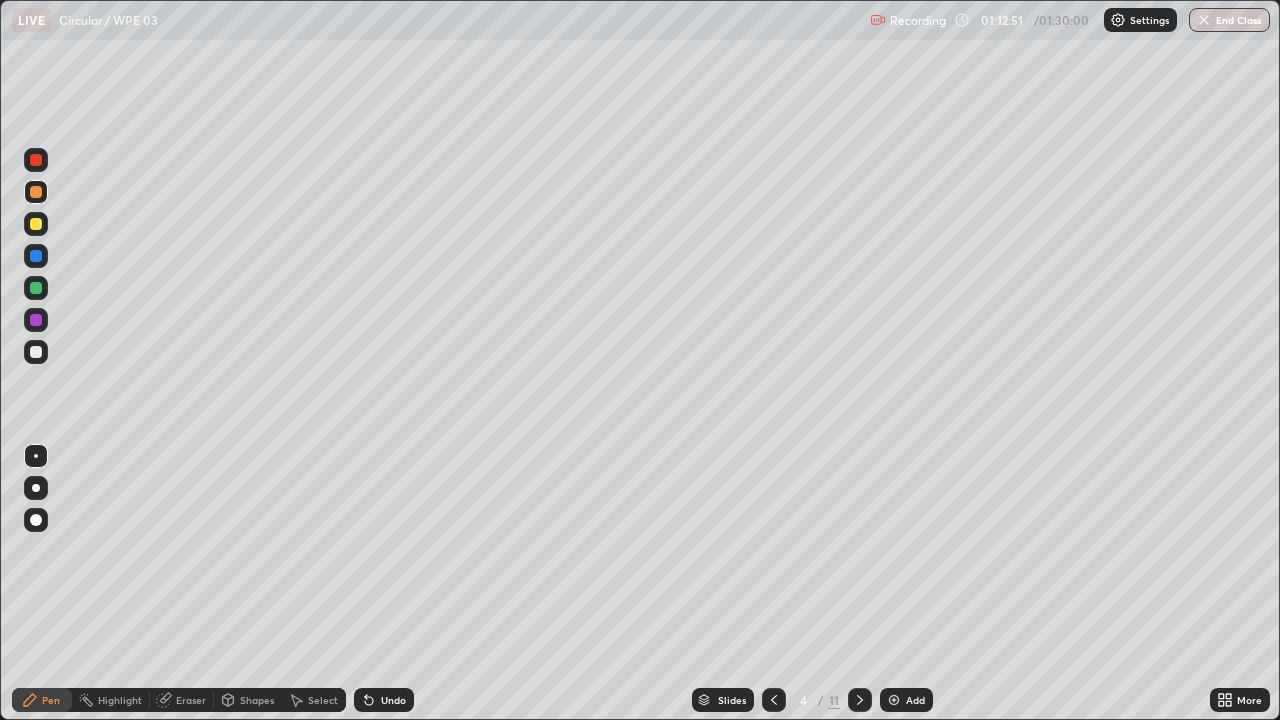 click 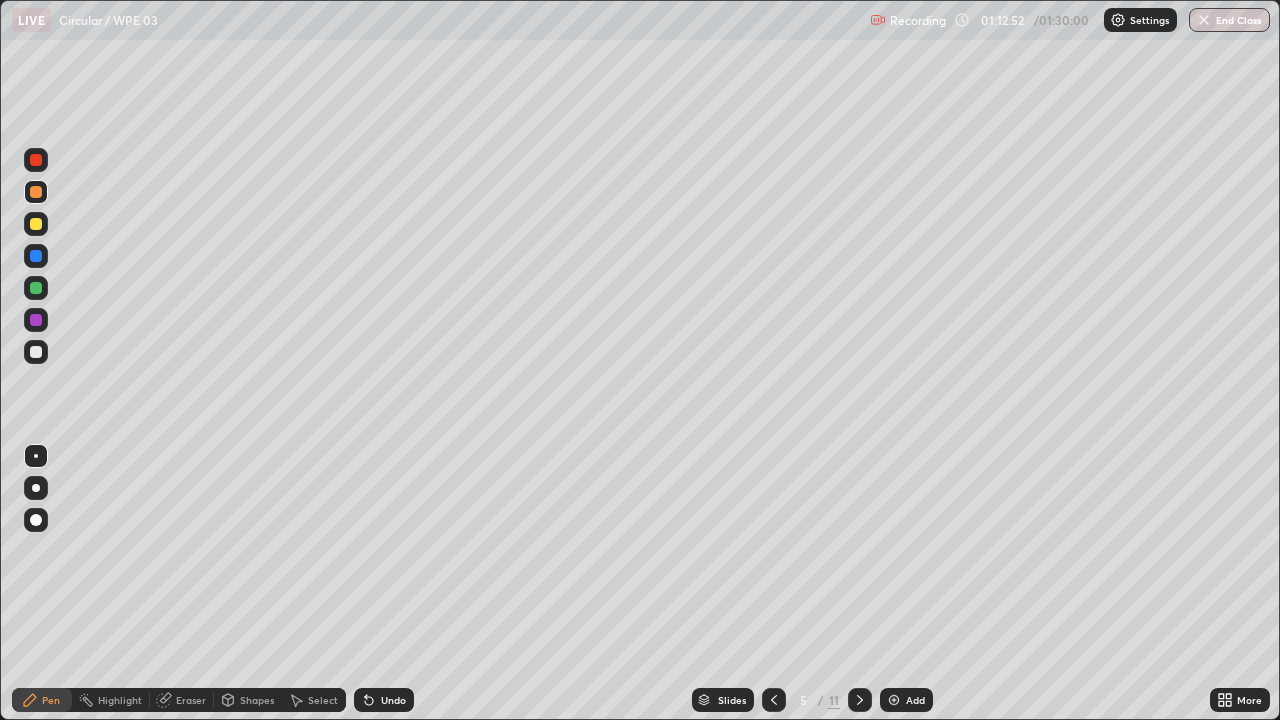 click 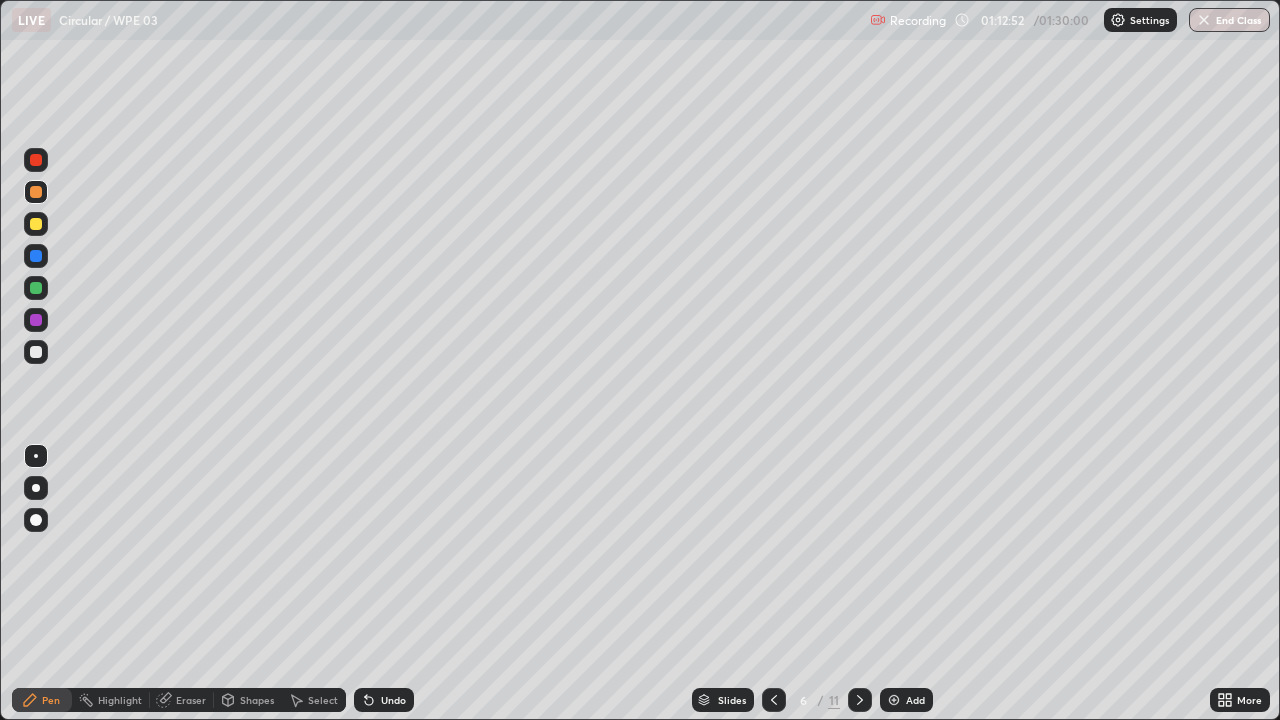 click at bounding box center [860, 700] 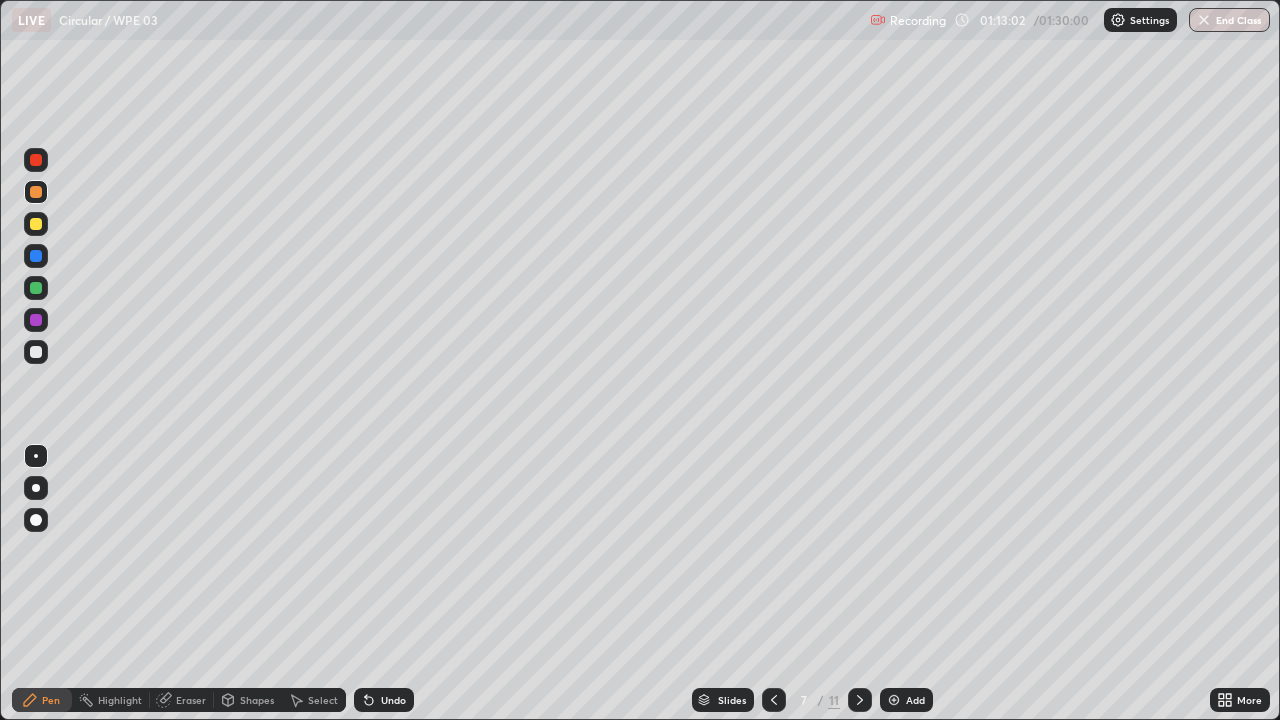 click 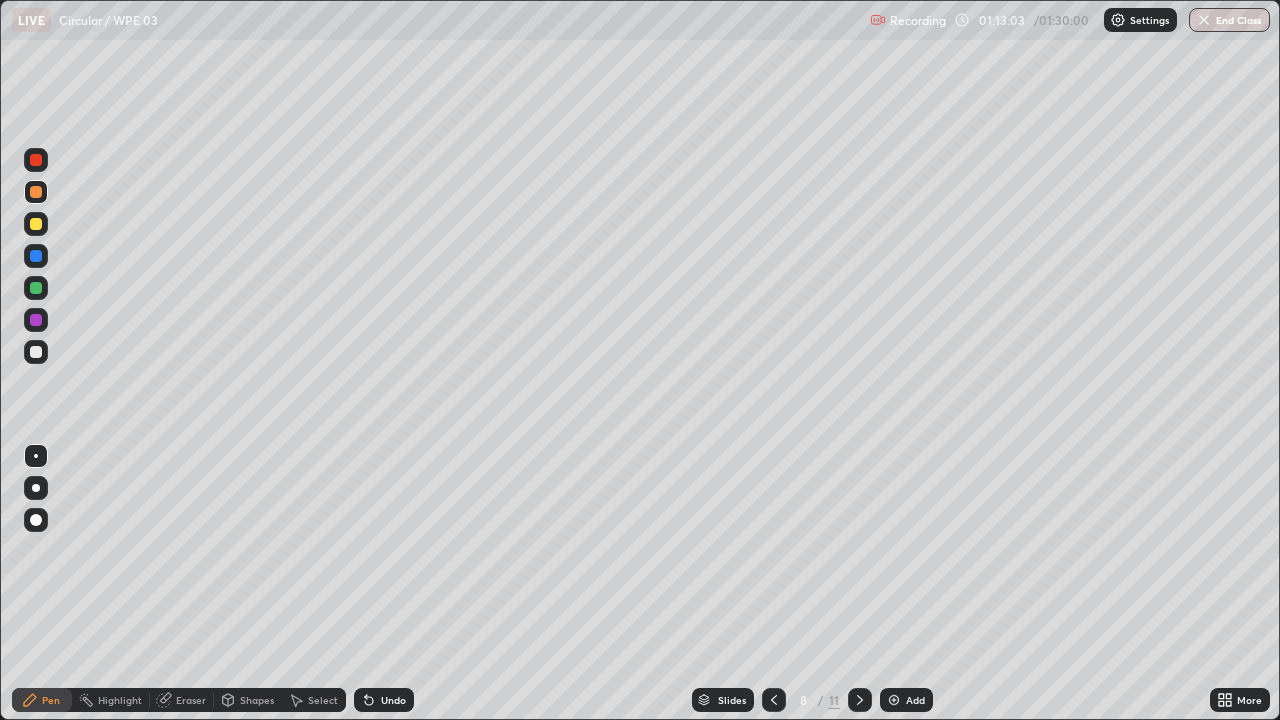 click 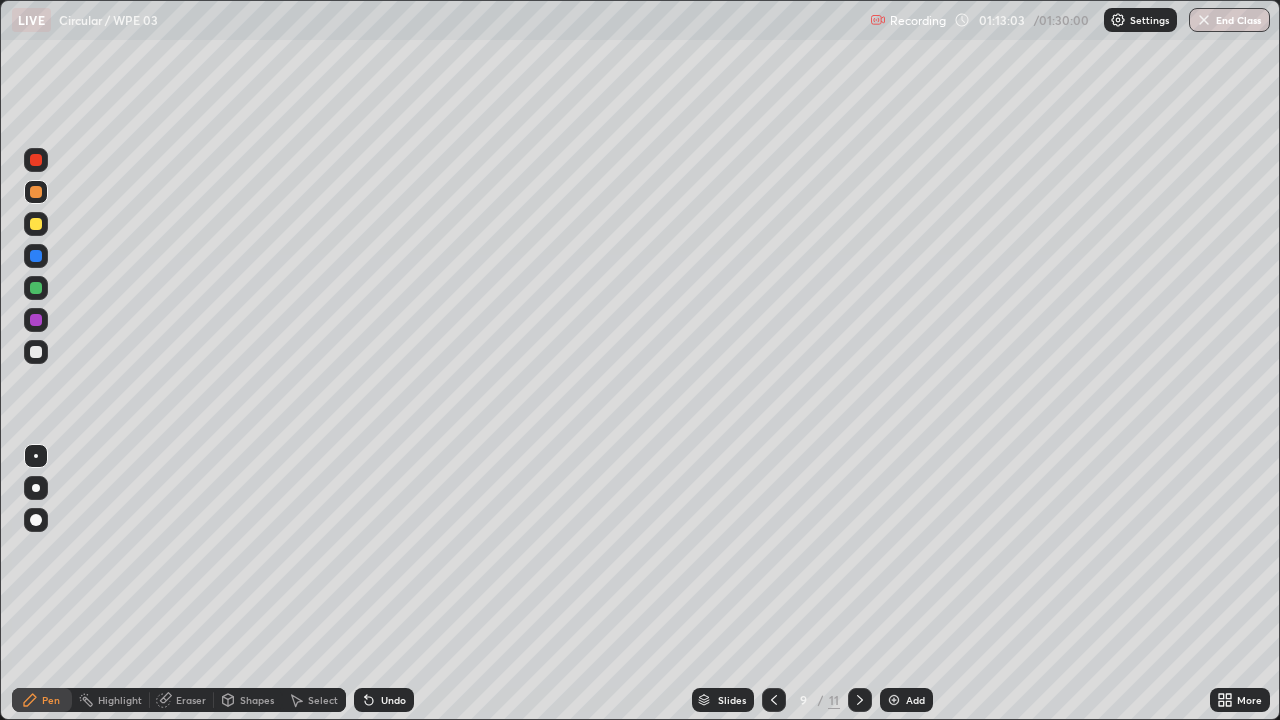 click 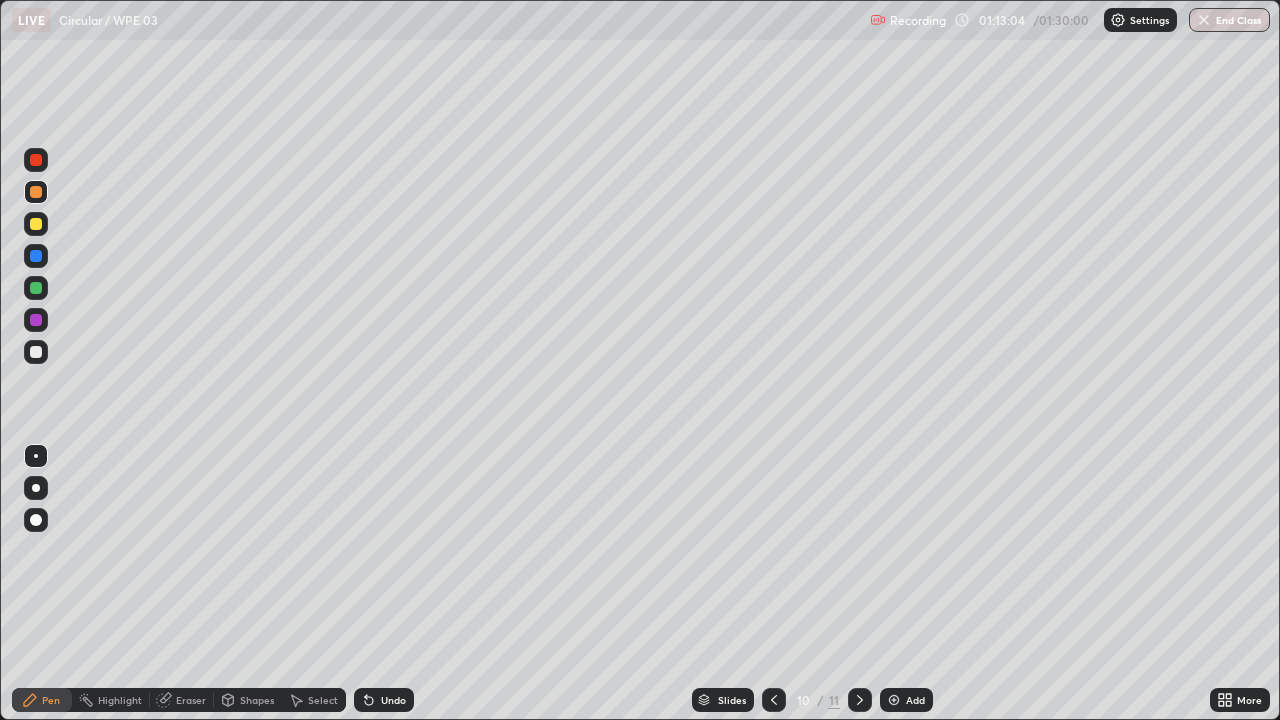 click 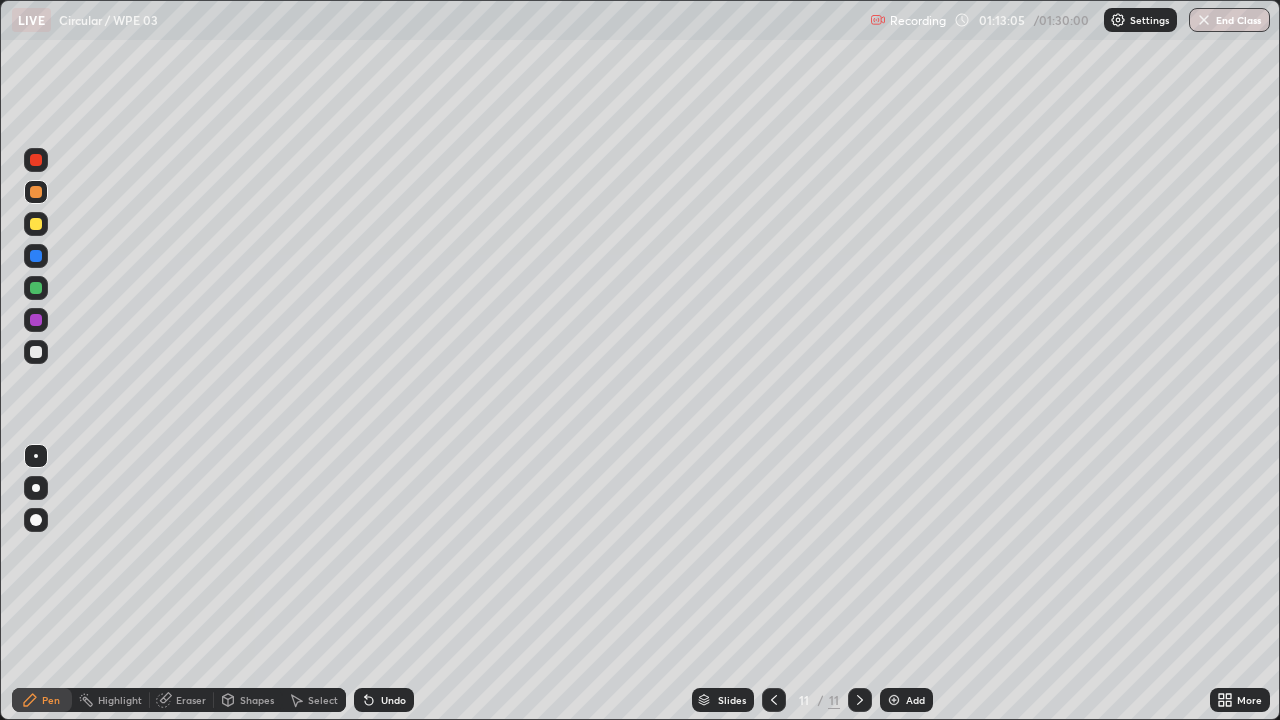 click 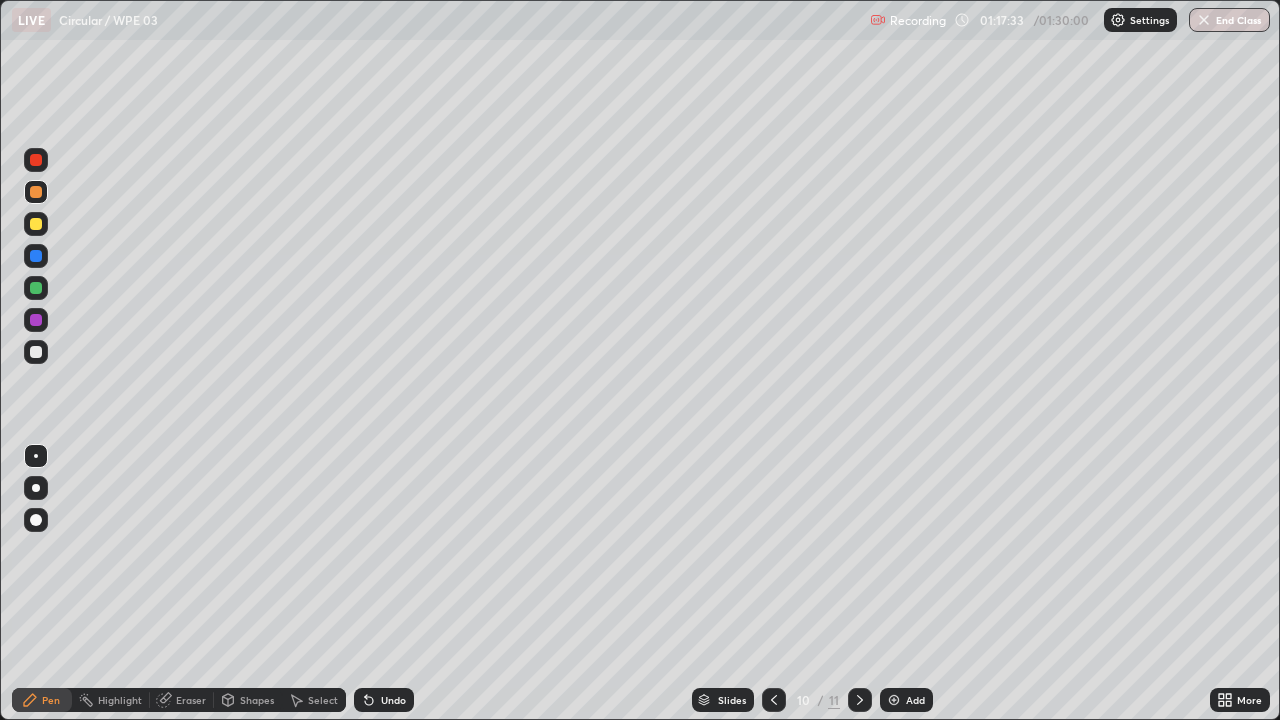 click 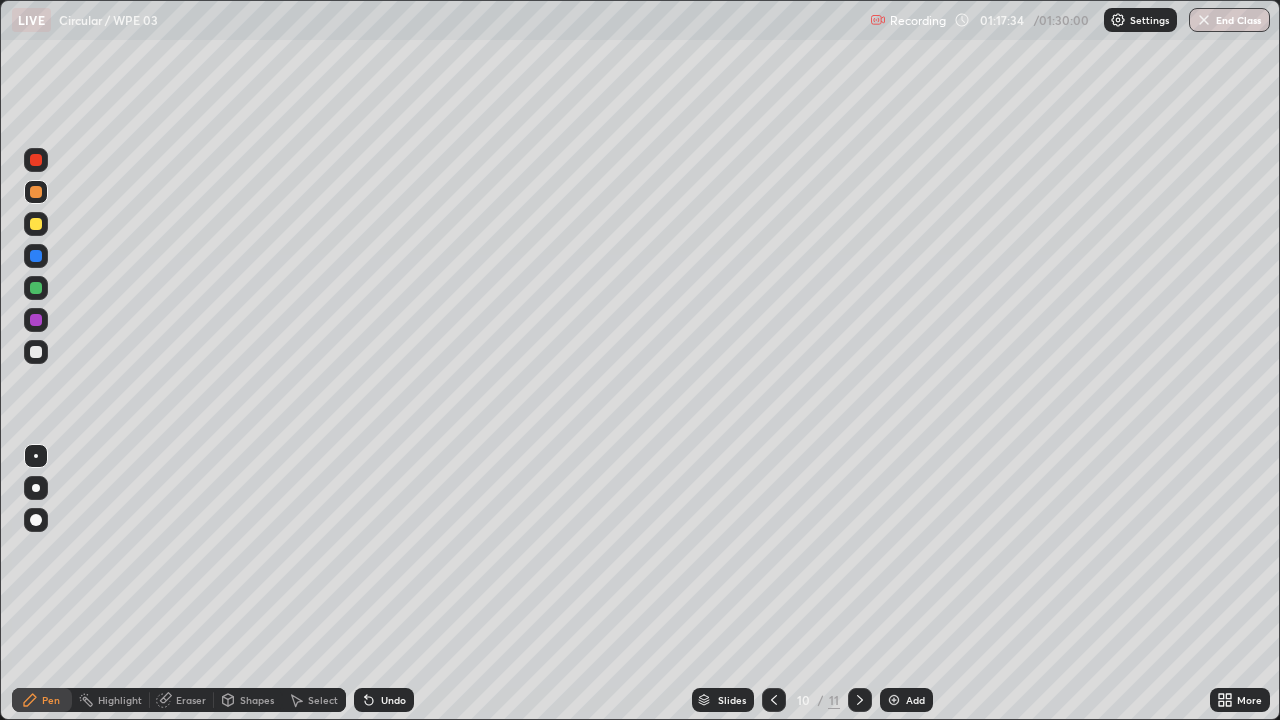 click 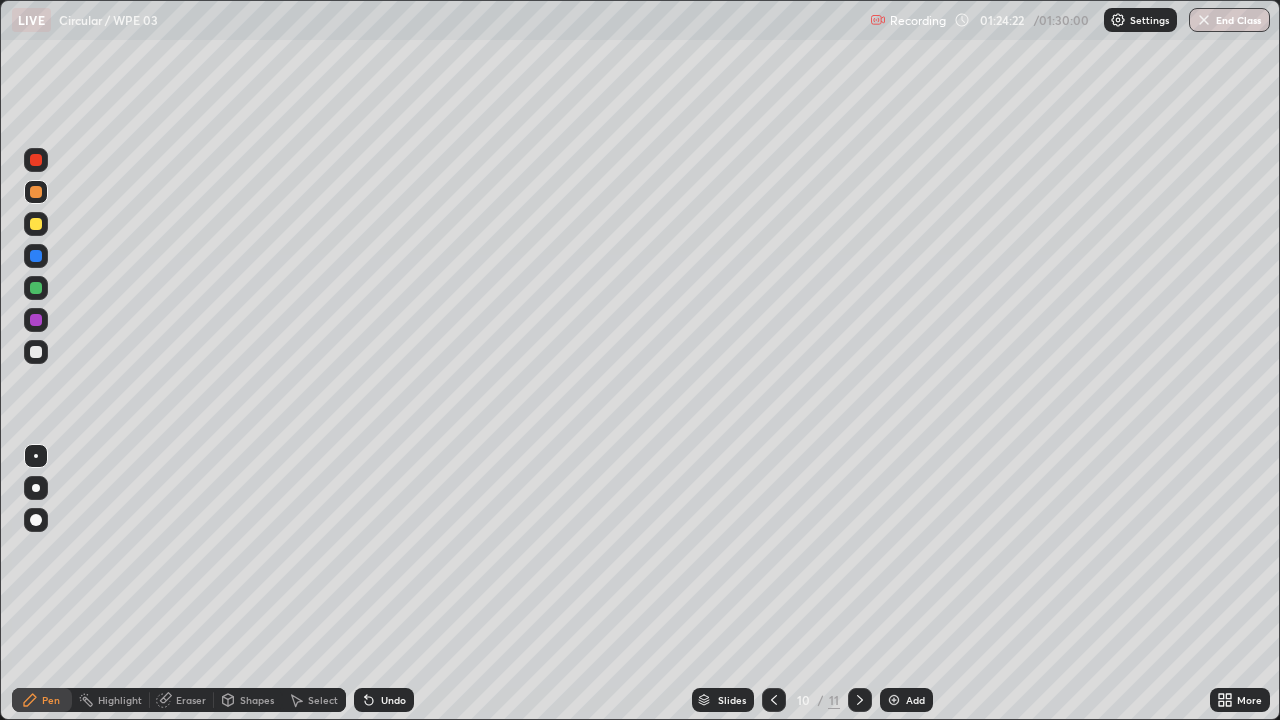 click 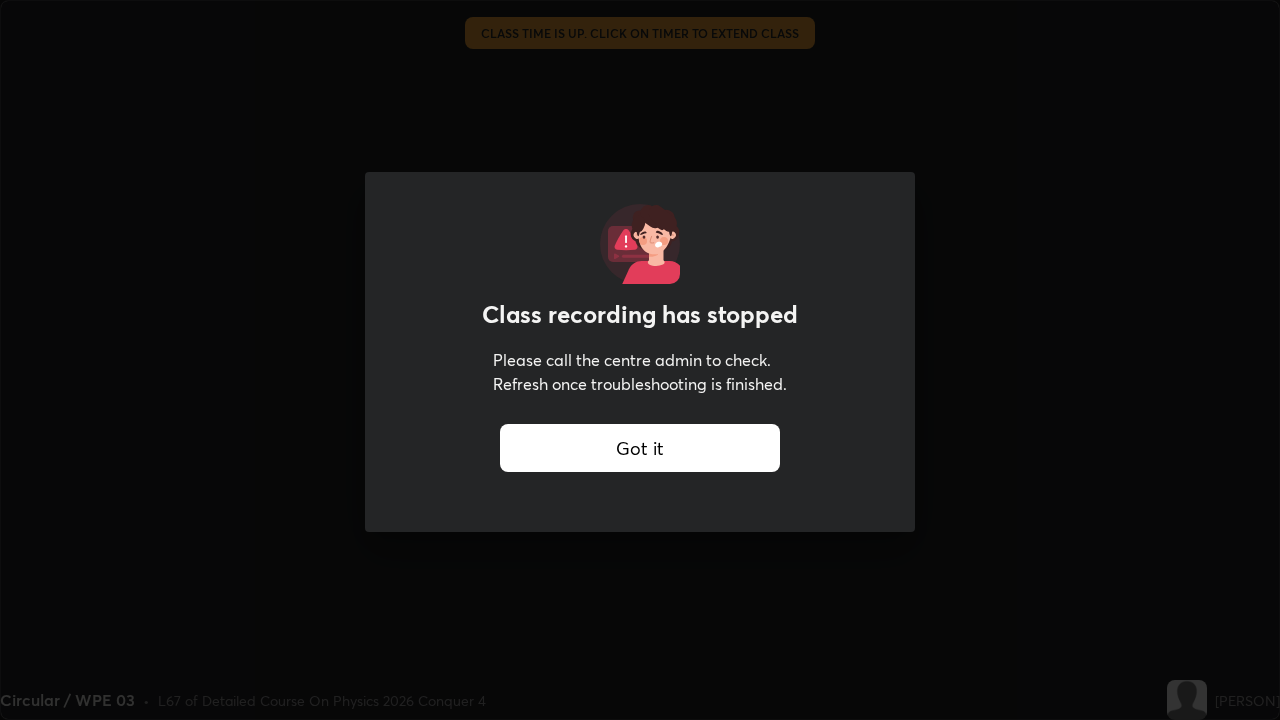 click on "Class recording has stopped Please call the centre admin to check. Refresh once troubleshooting is finished. Got it" at bounding box center (640, 360) 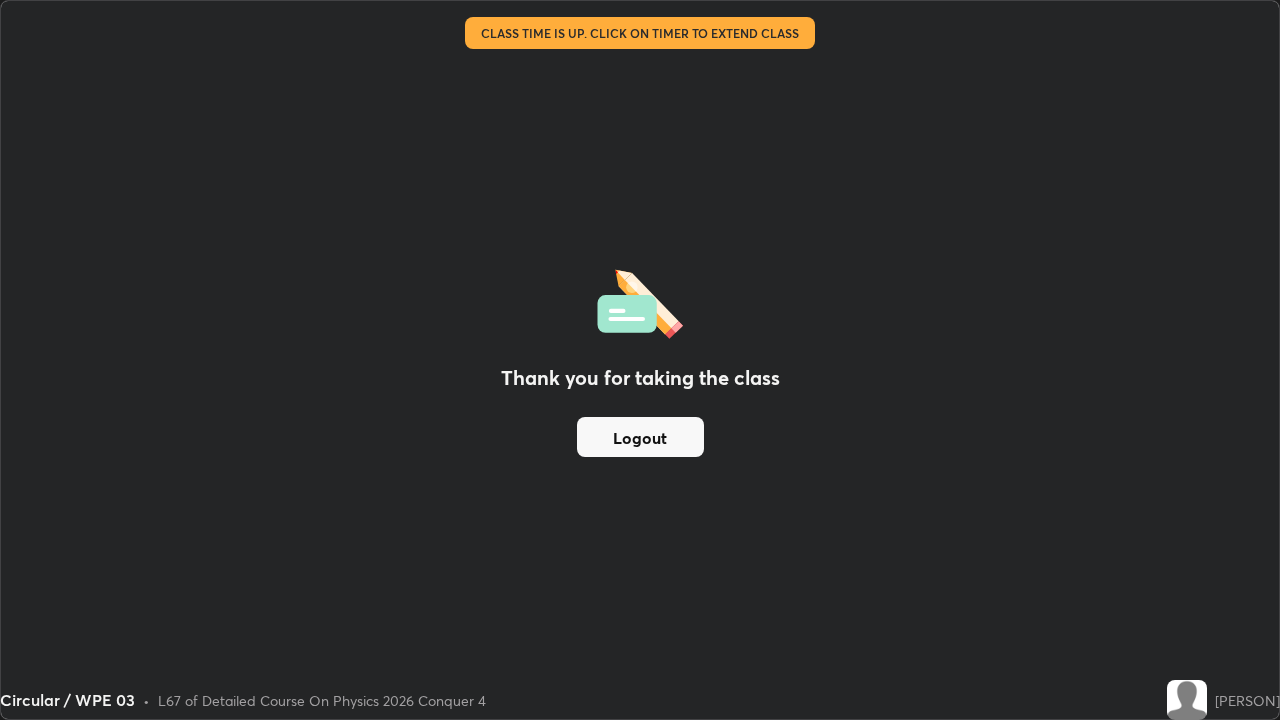 click on "Thank you for taking the class Logout" at bounding box center [640, 360] 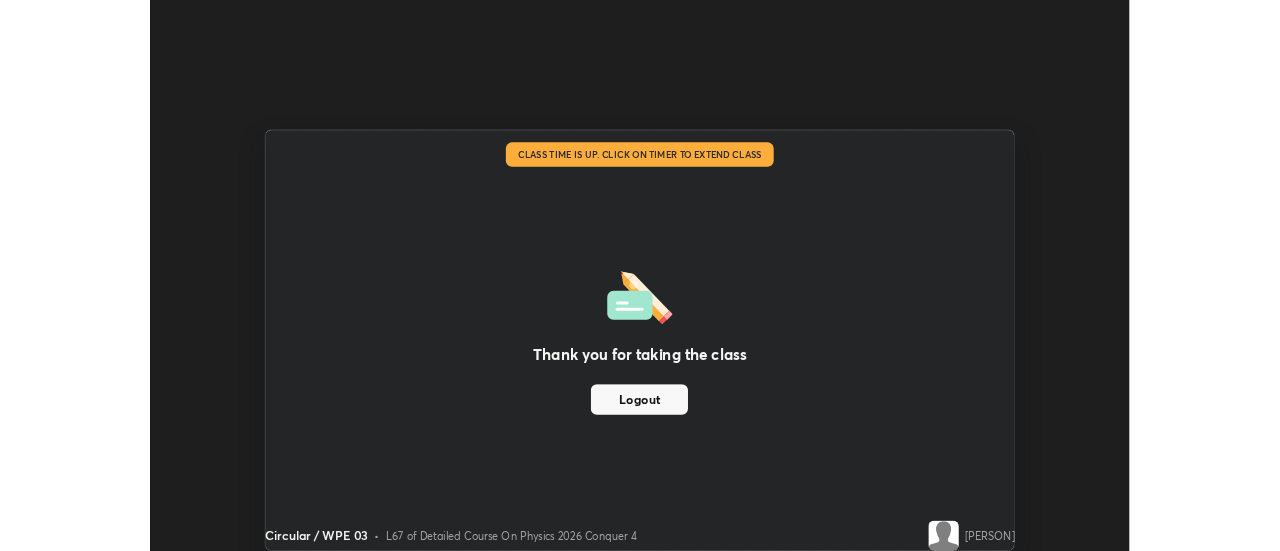 scroll, scrollTop: 551, scrollLeft: 1280, axis: both 